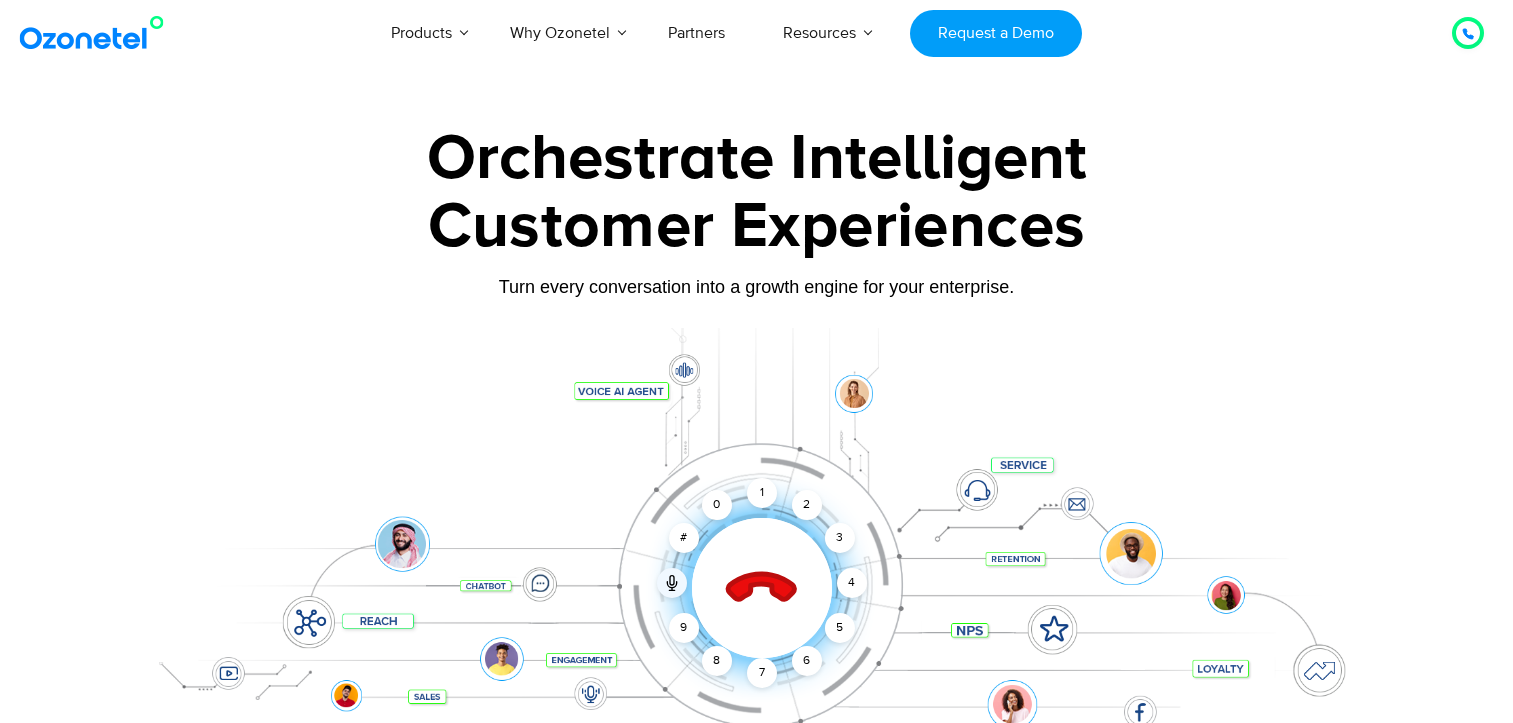 scroll, scrollTop: 0, scrollLeft: 0, axis: both 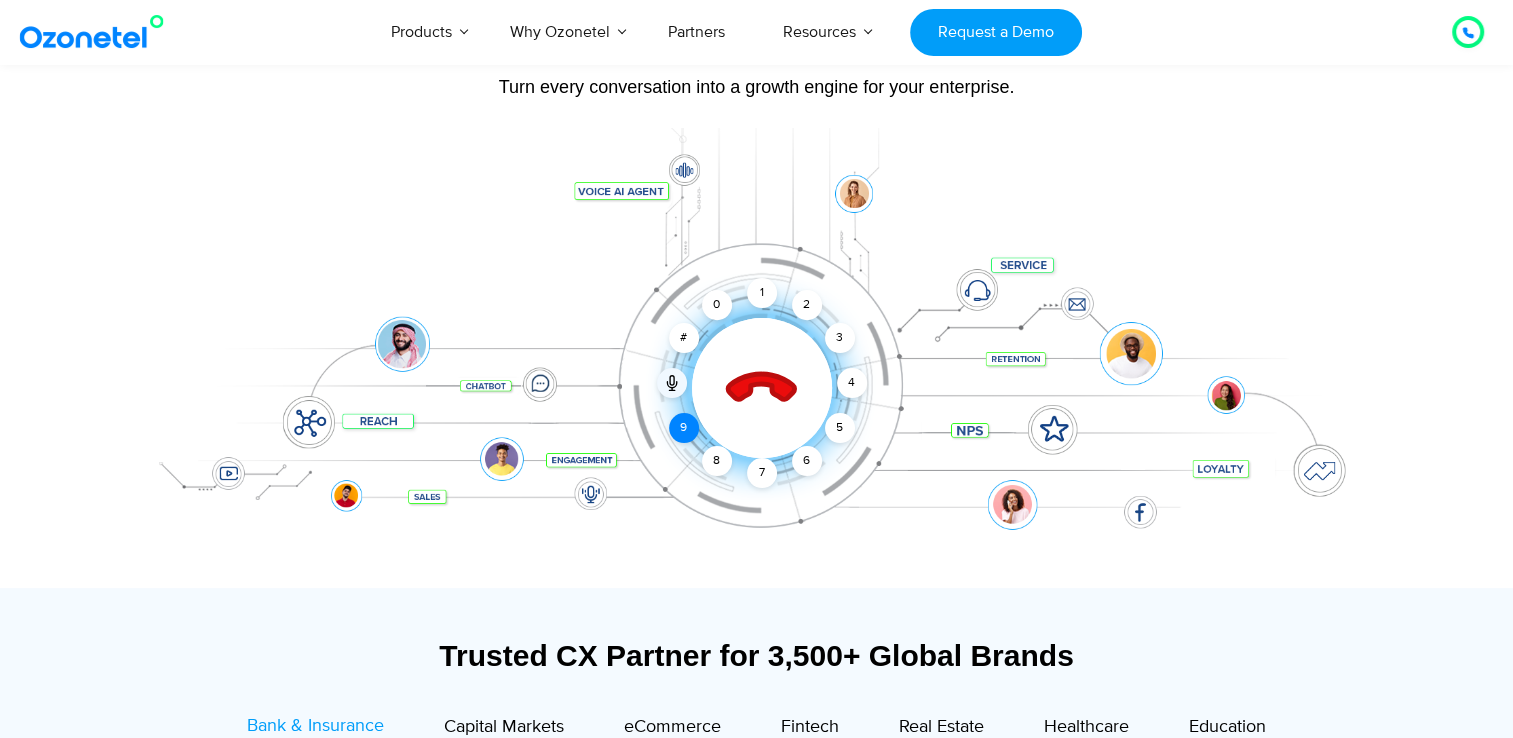click on "9" at bounding box center [684, 428] 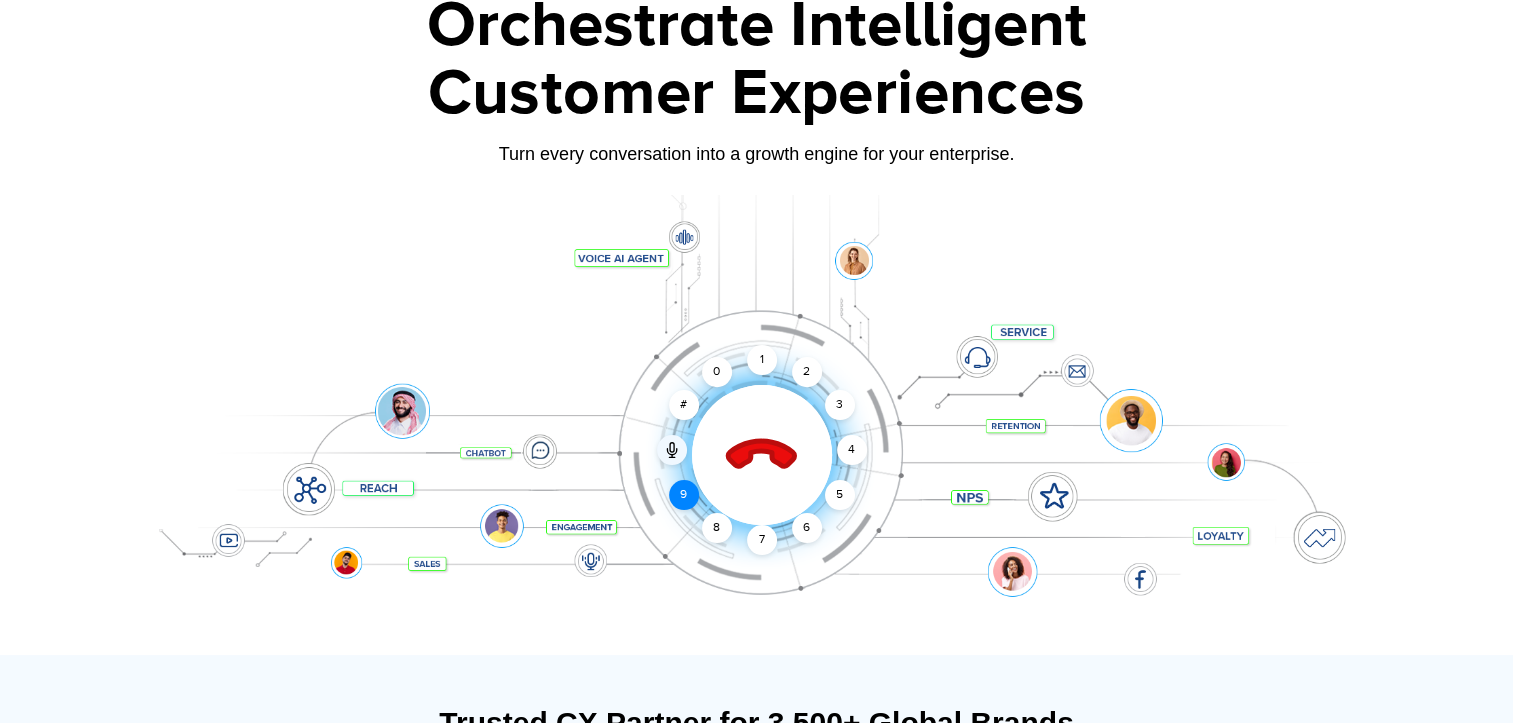 scroll, scrollTop: 100, scrollLeft: 0, axis: vertical 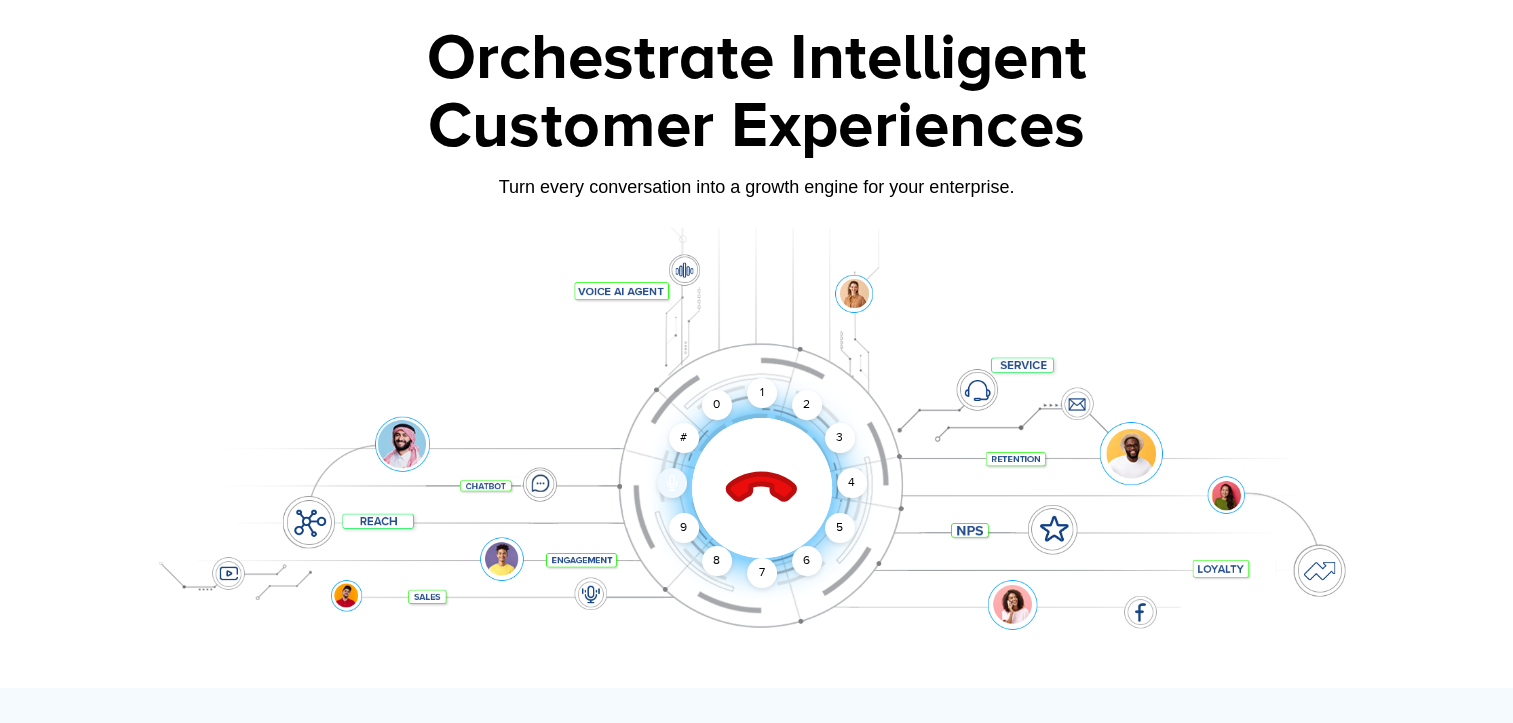 click at bounding box center (672, 483) 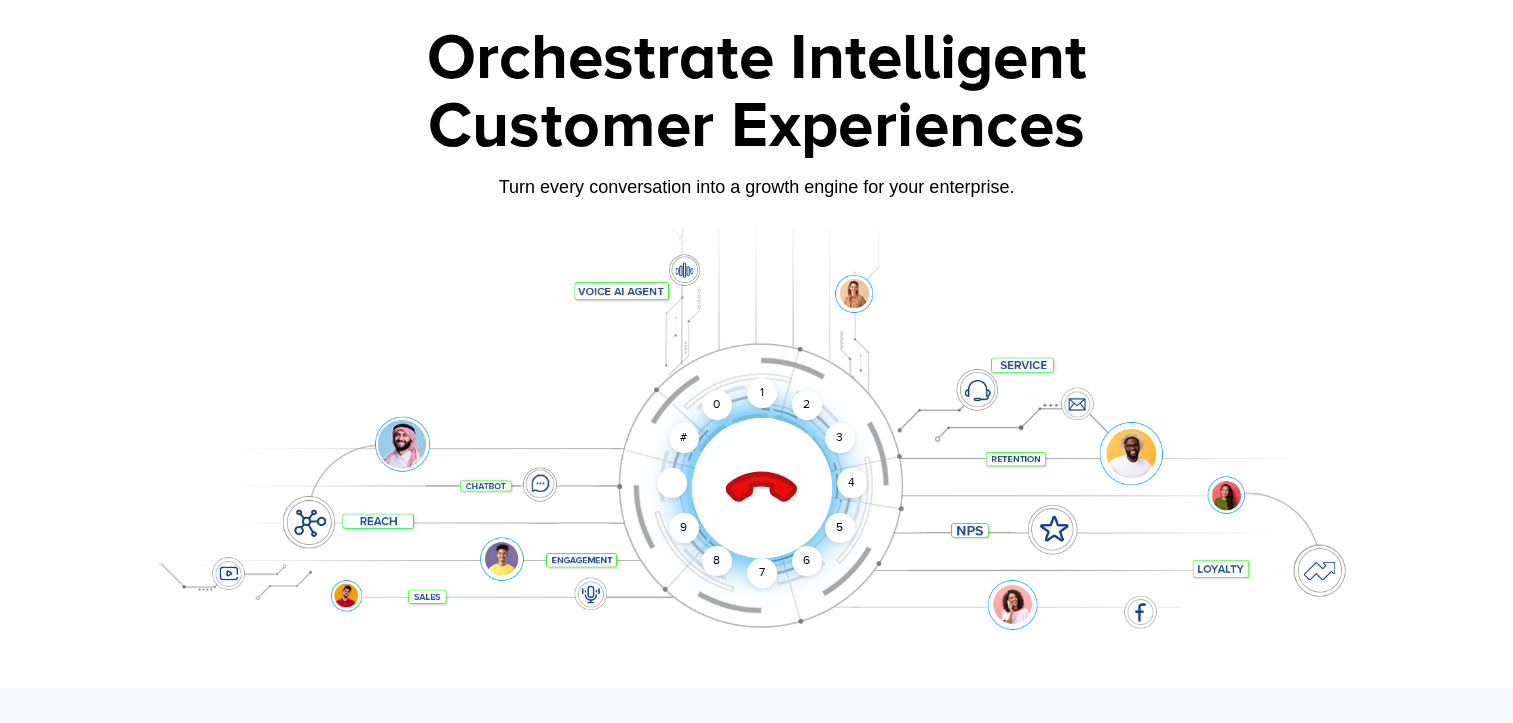 click 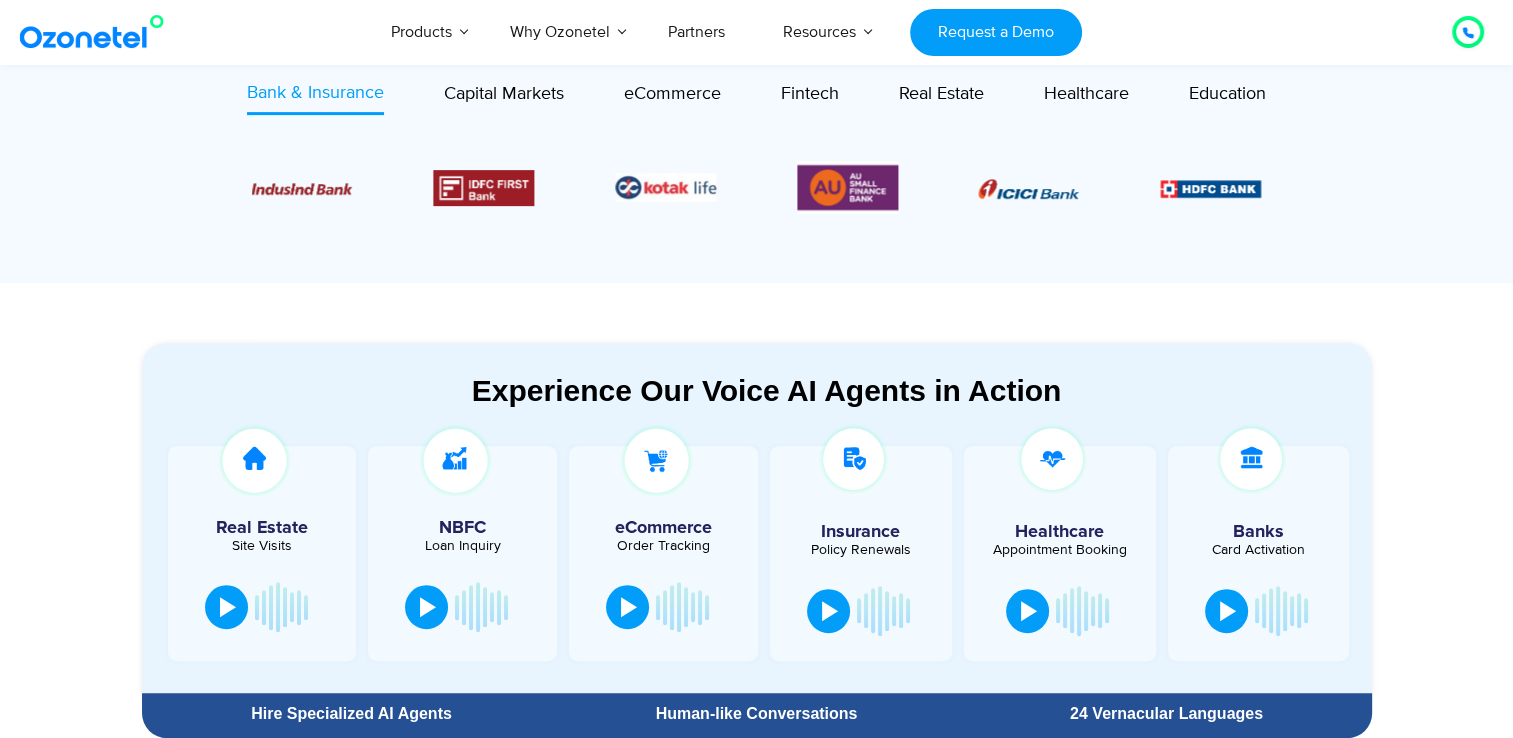 scroll, scrollTop: 1000, scrollLeft: 0, axis: vertical 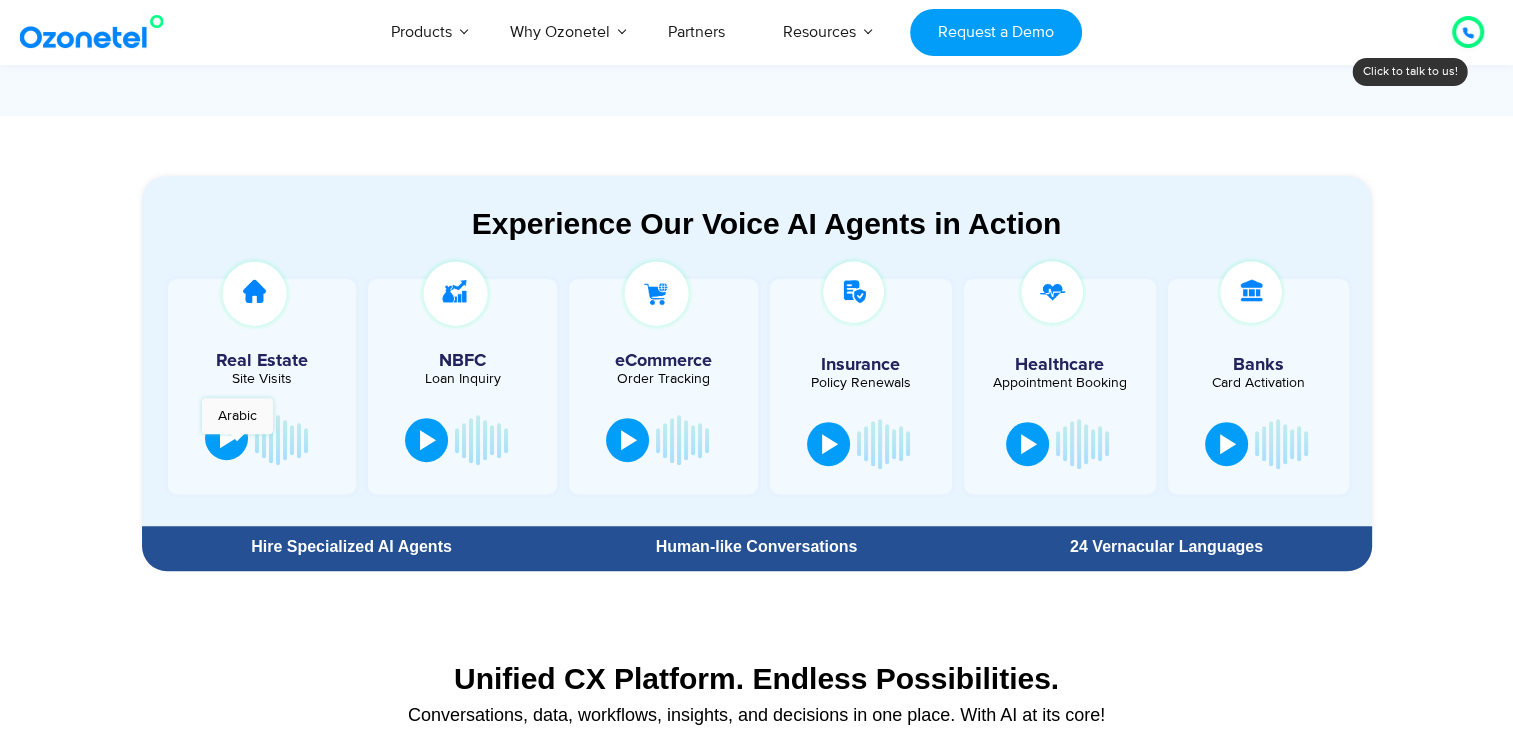 click at bounding box center [226, 438] 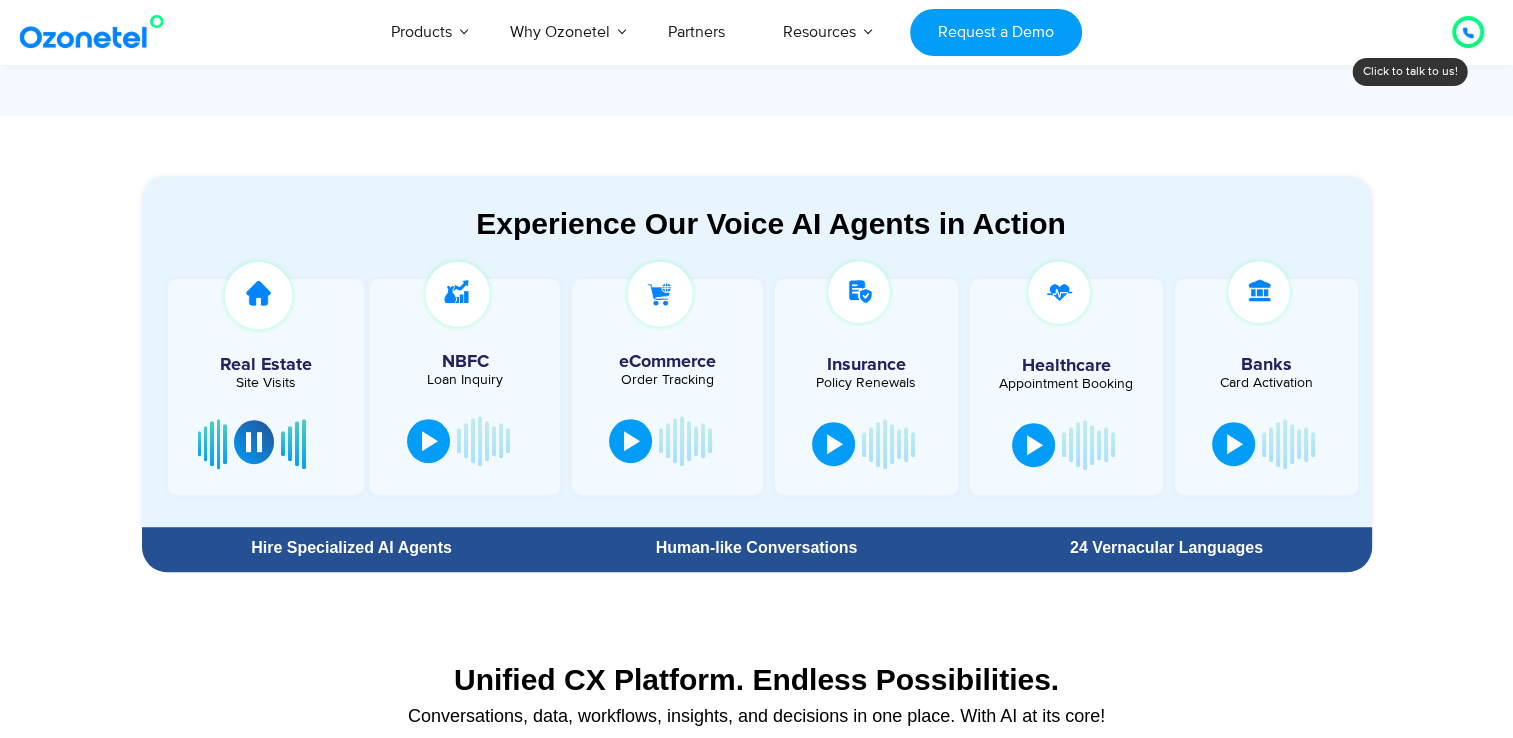 click at bounding box center [254, 442] 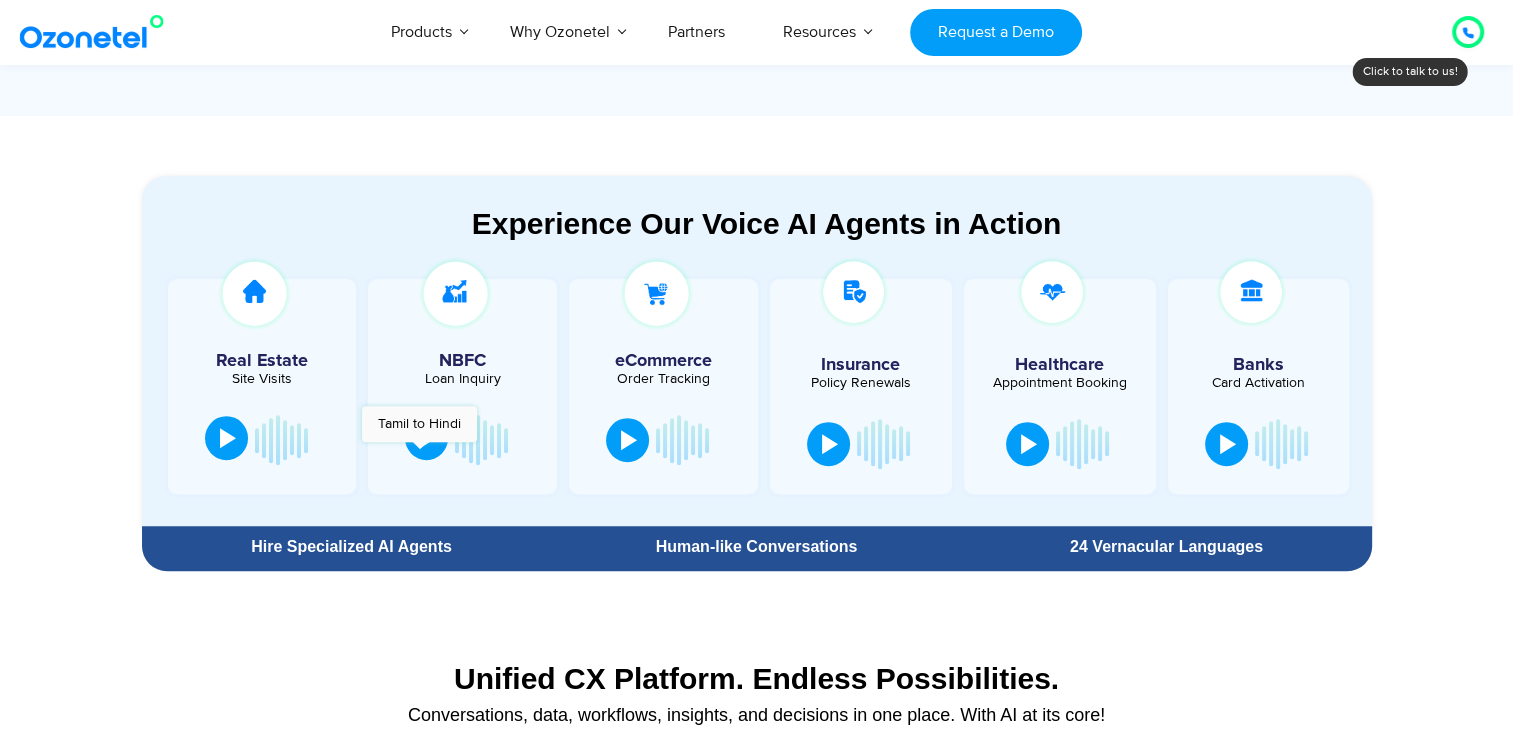 click at bounding box center [426, 438] 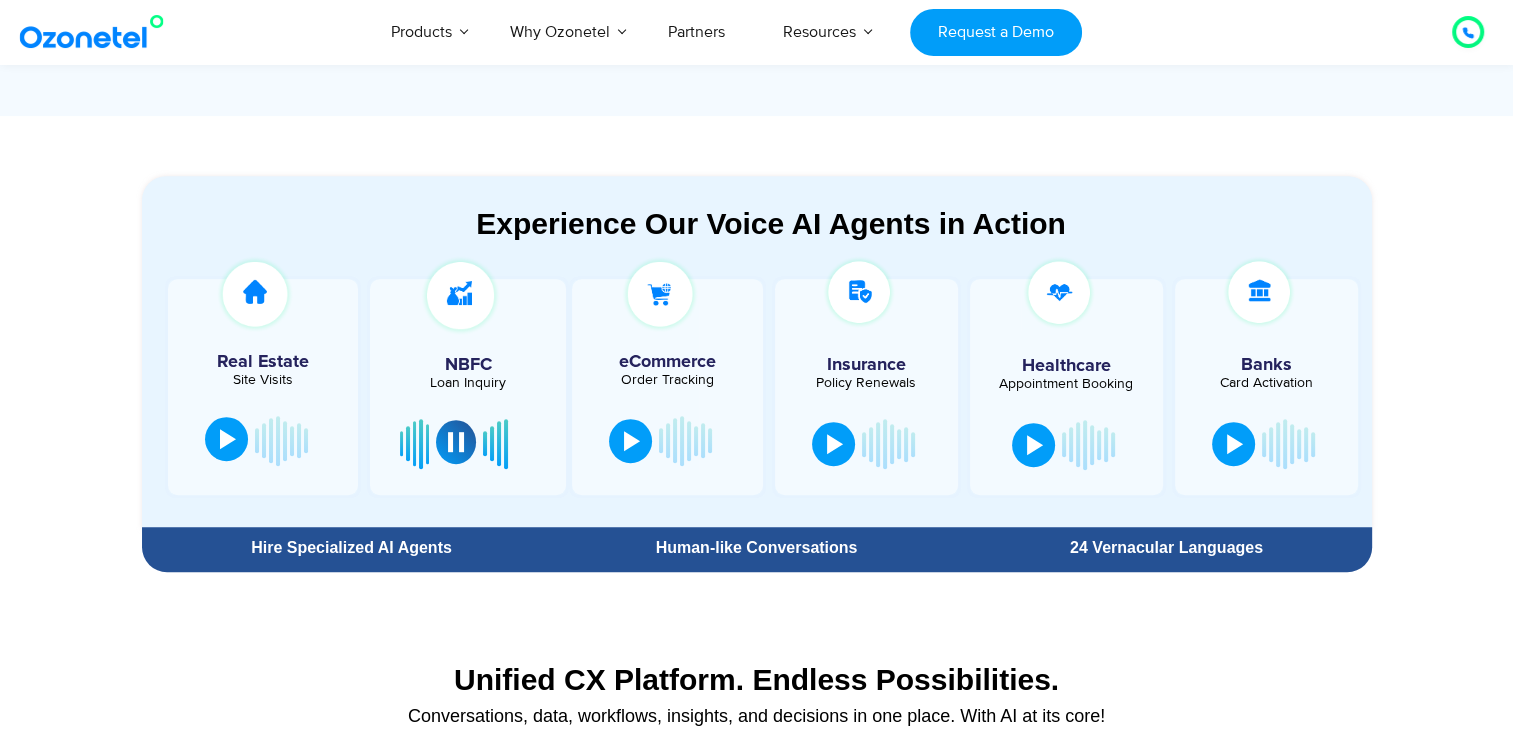 click at bounding box center (456, 442) 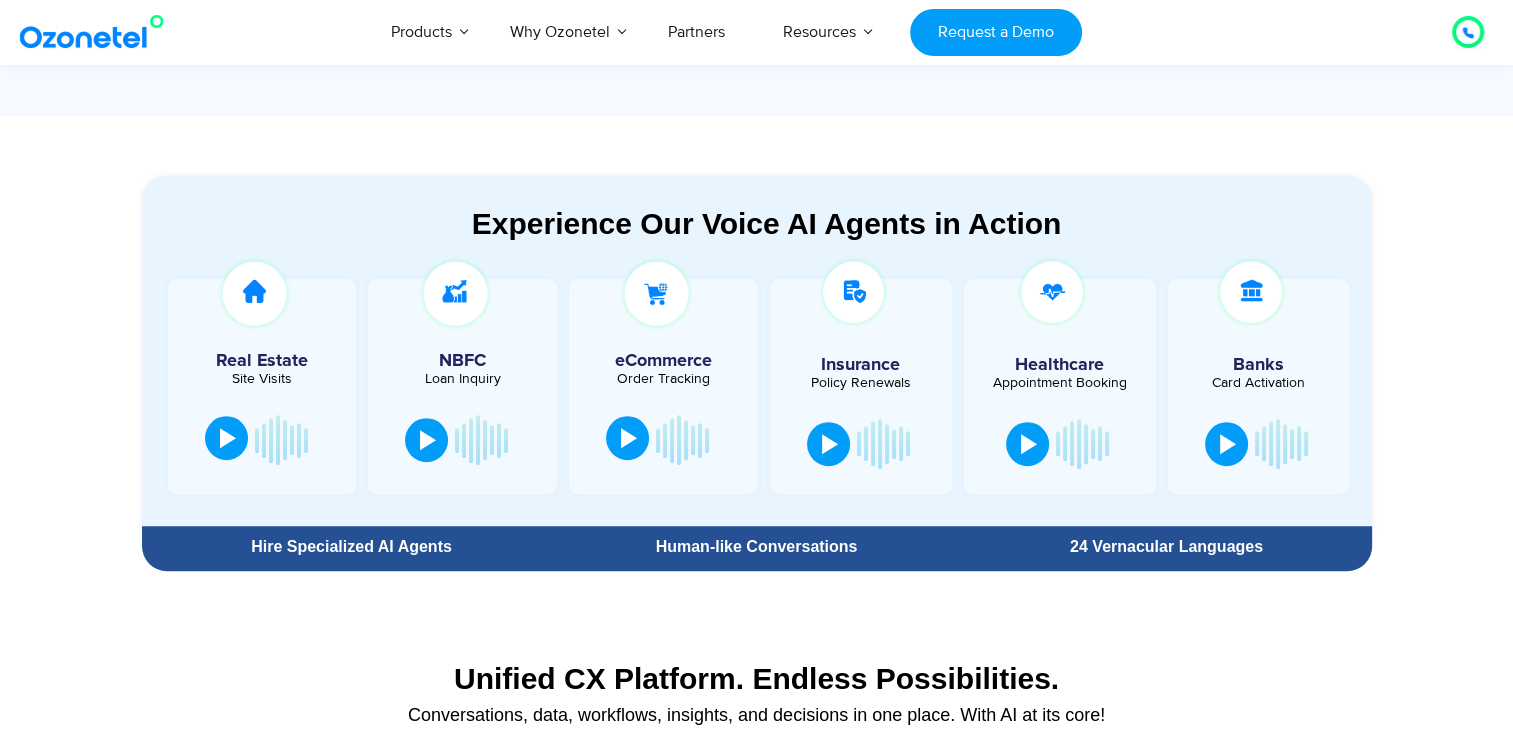 click at bounding box center [663, 440] 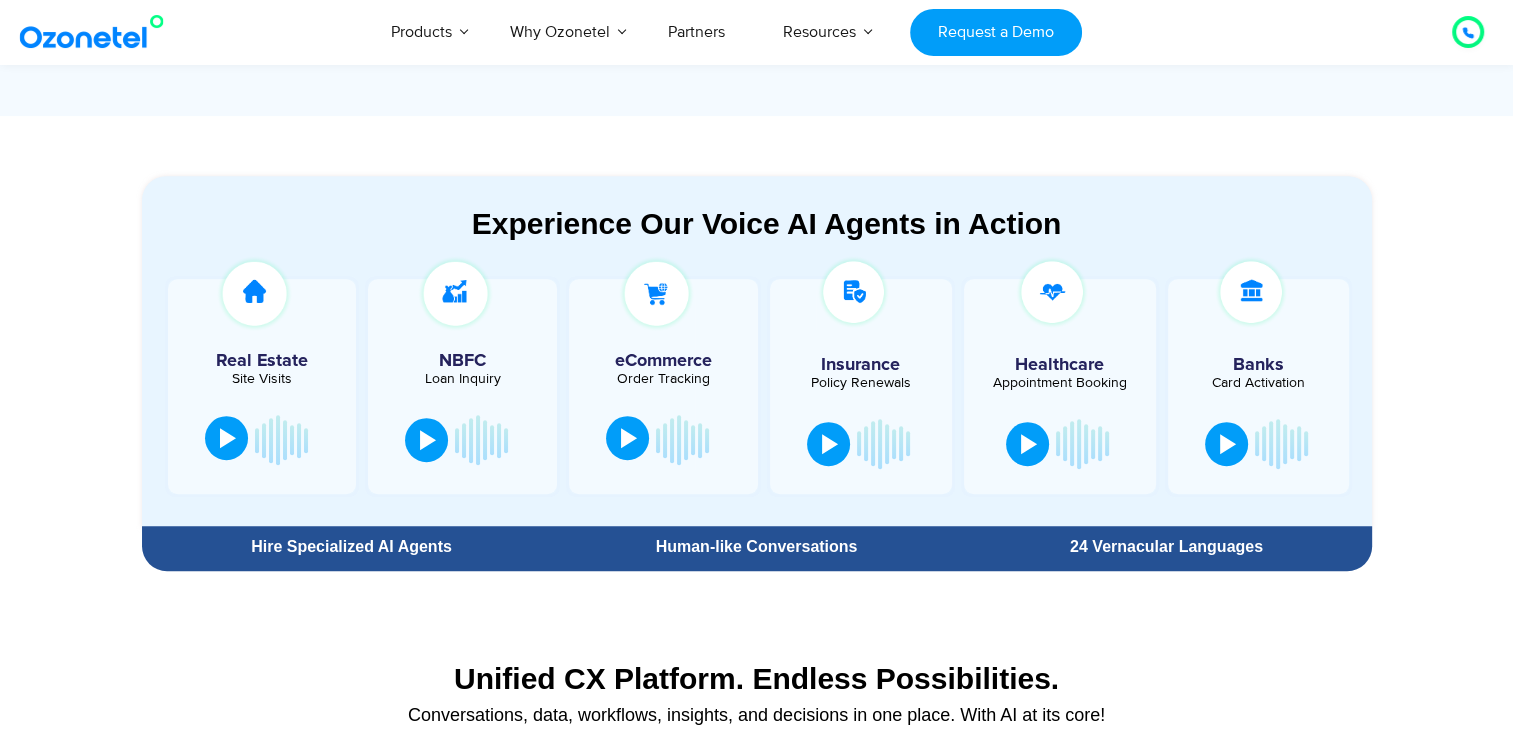 click at bounding box center [627, 438] 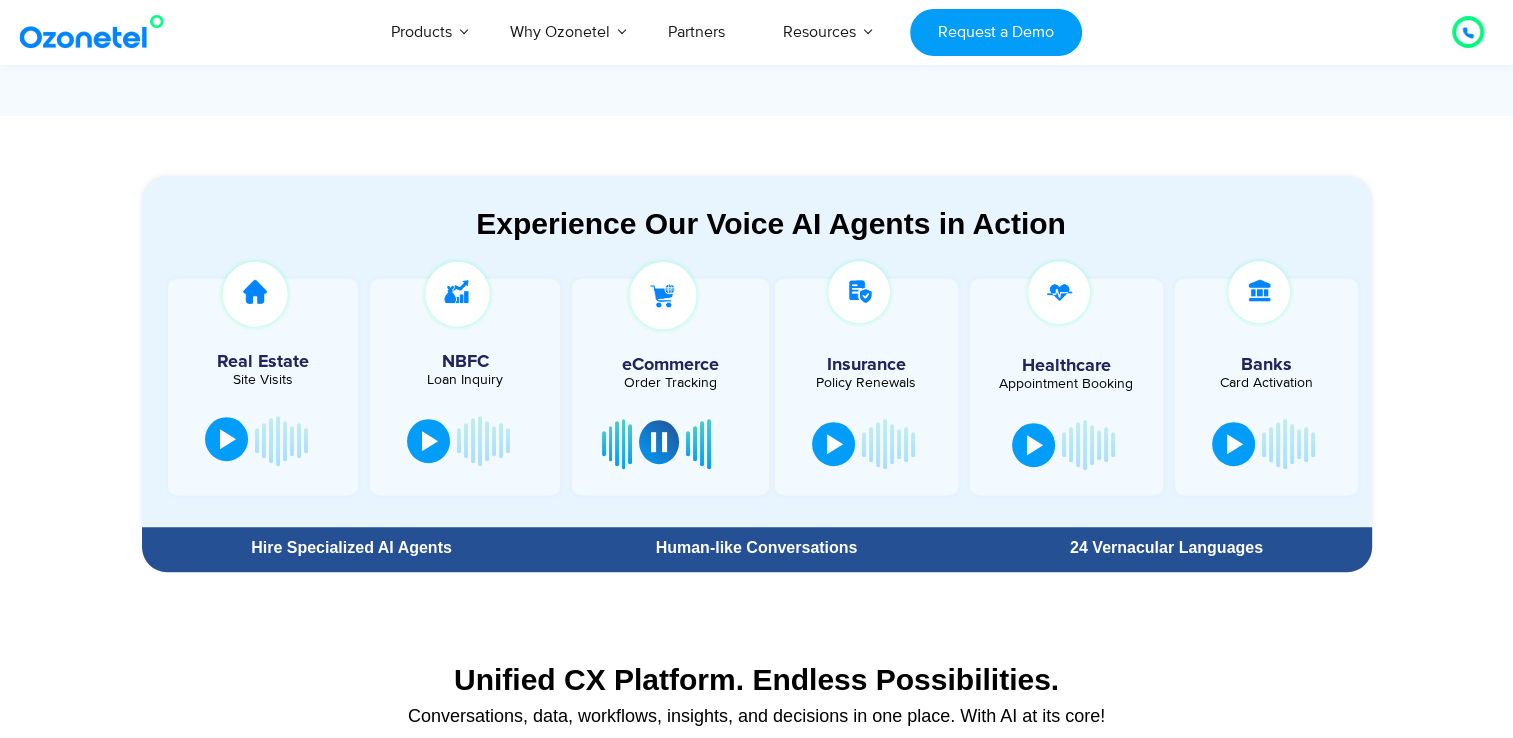 click at bounding box center (659, 442) 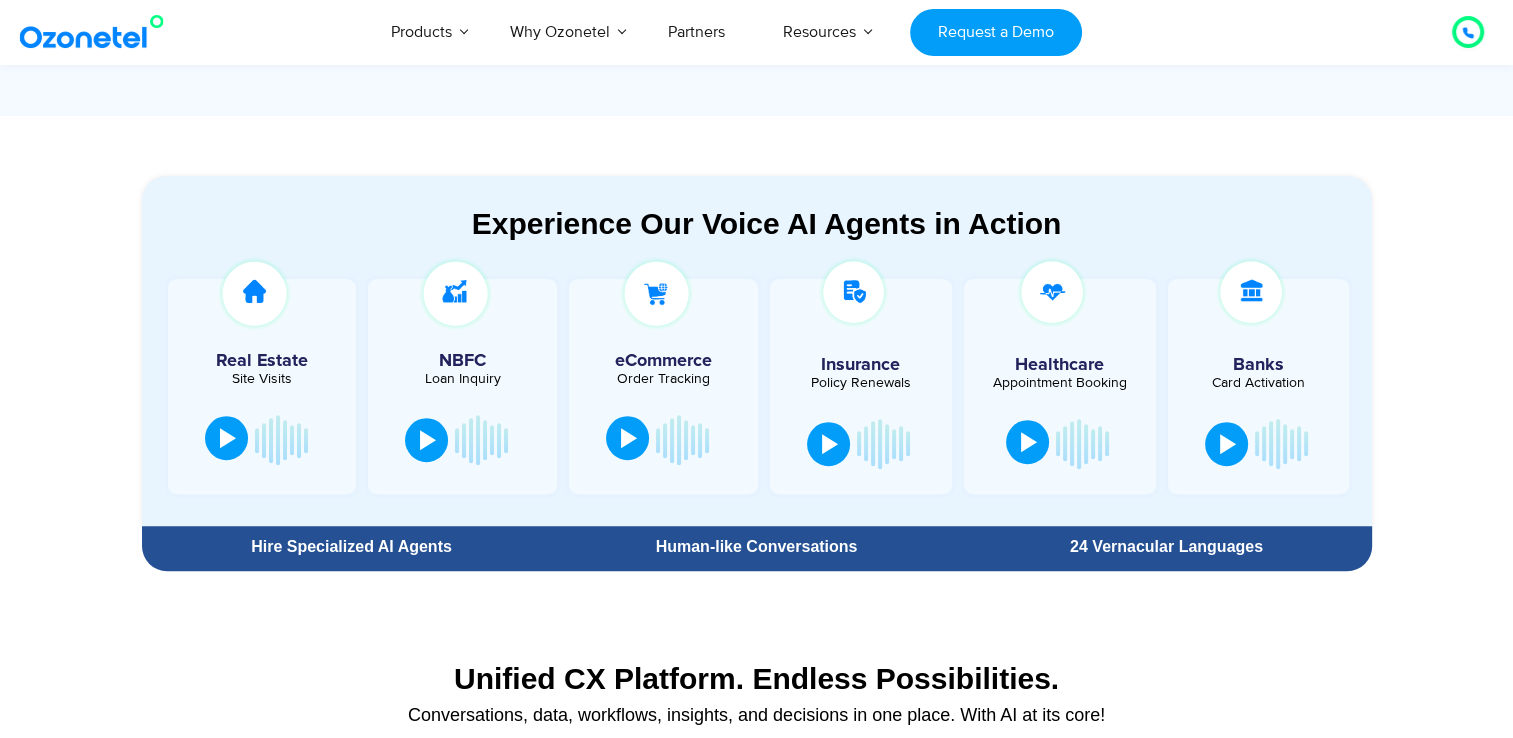 click at bounding box center (1029, 442) 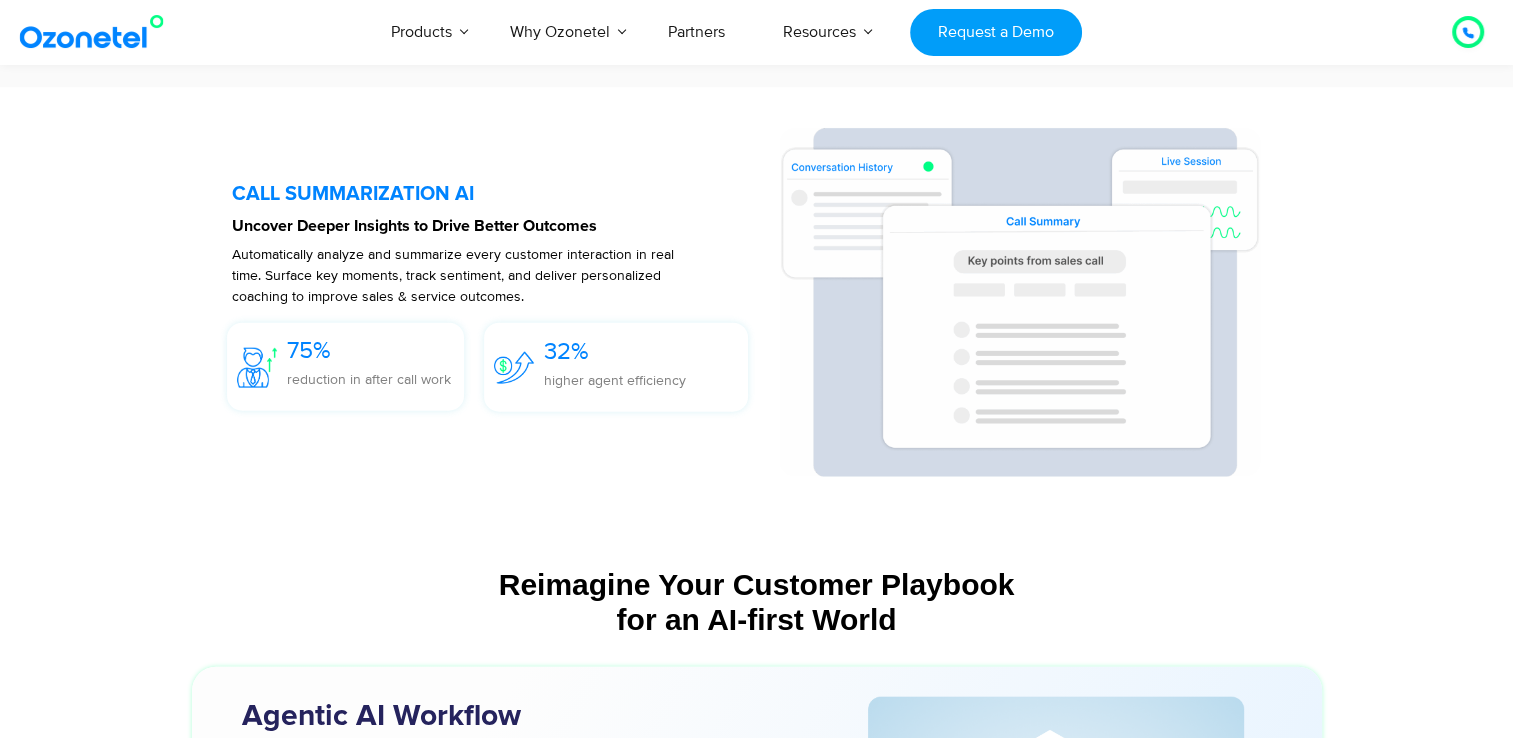 scroll, scrollTop: 5400, scrollLeft: 0, axis: vertical 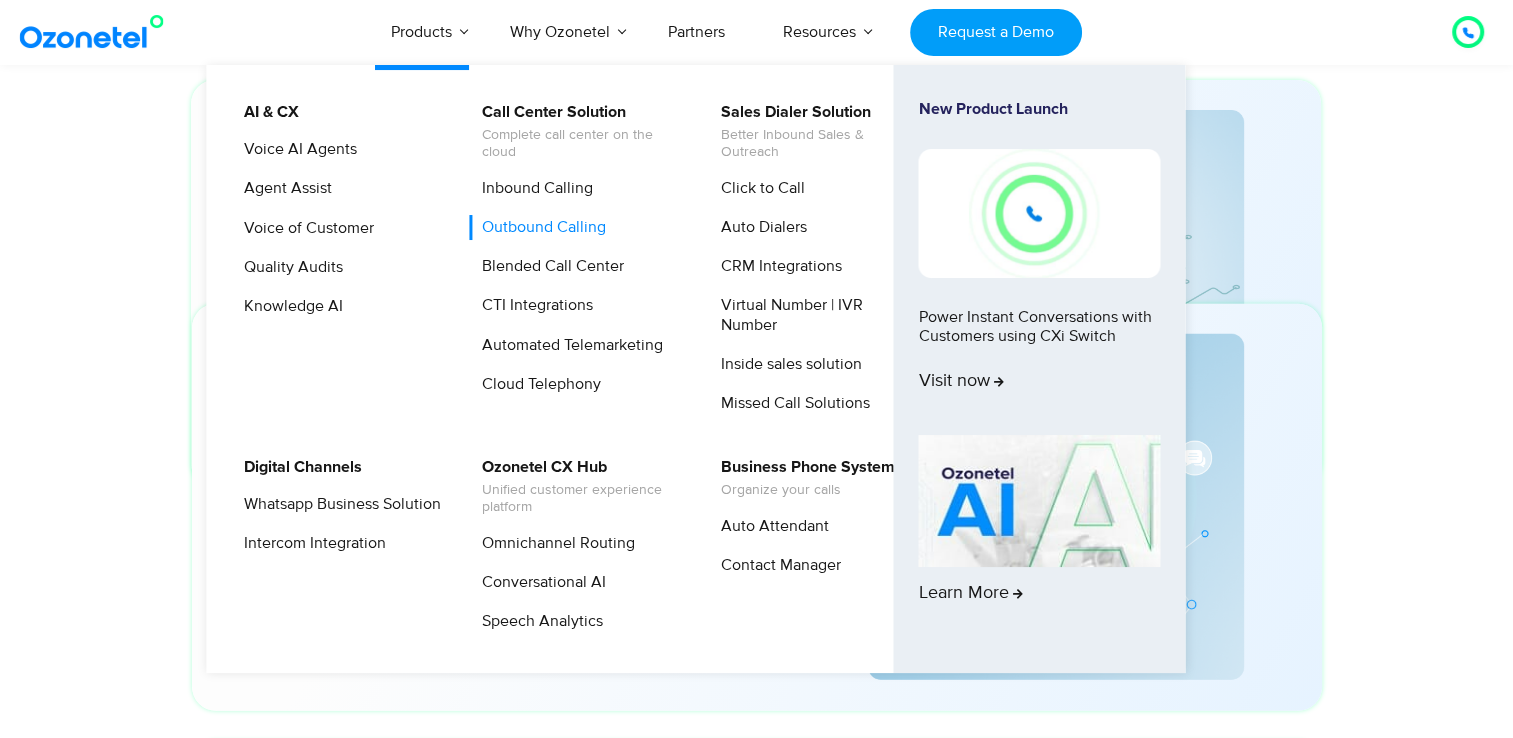 click on "Outbound Calling" at bounding box center [539, 227] 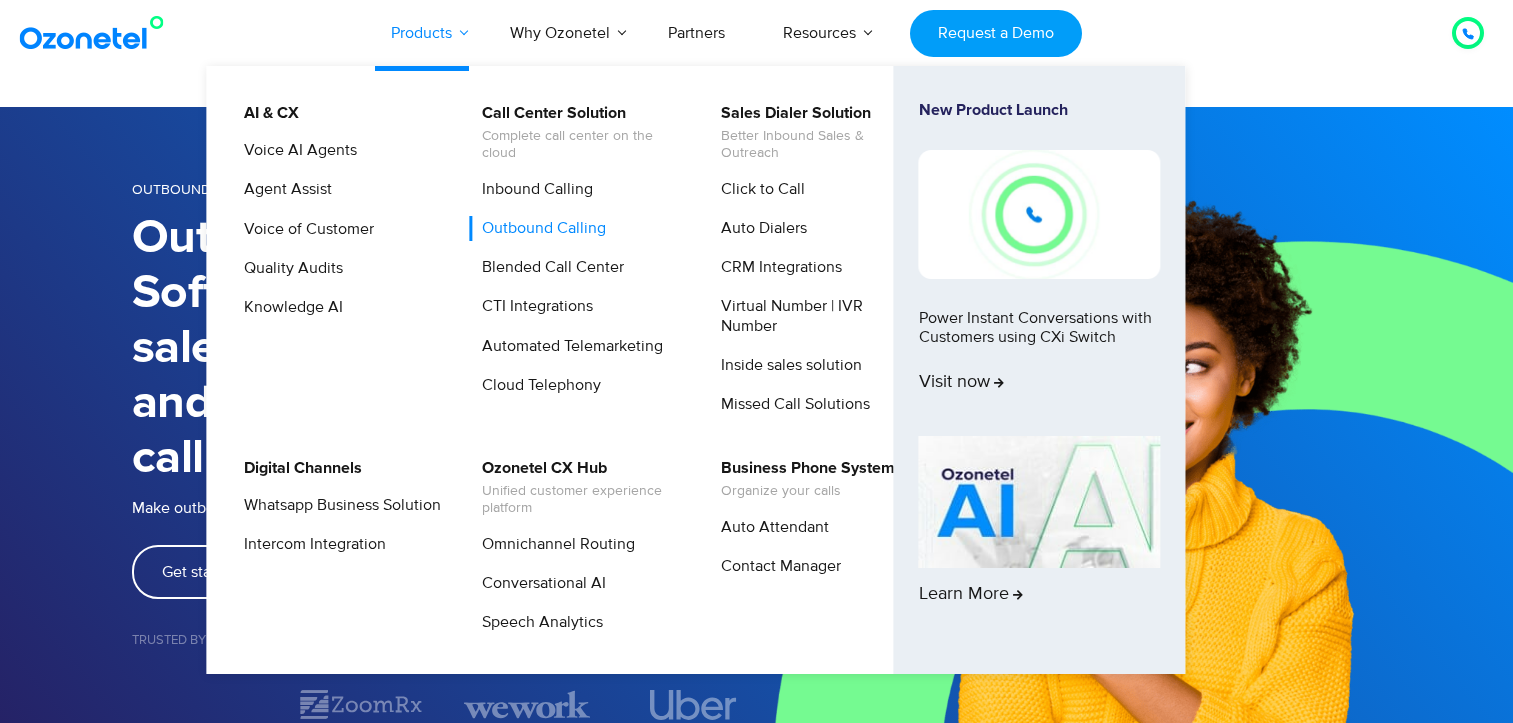 scroll, scrollTop: 0, scrollLeft: 0, axis: both 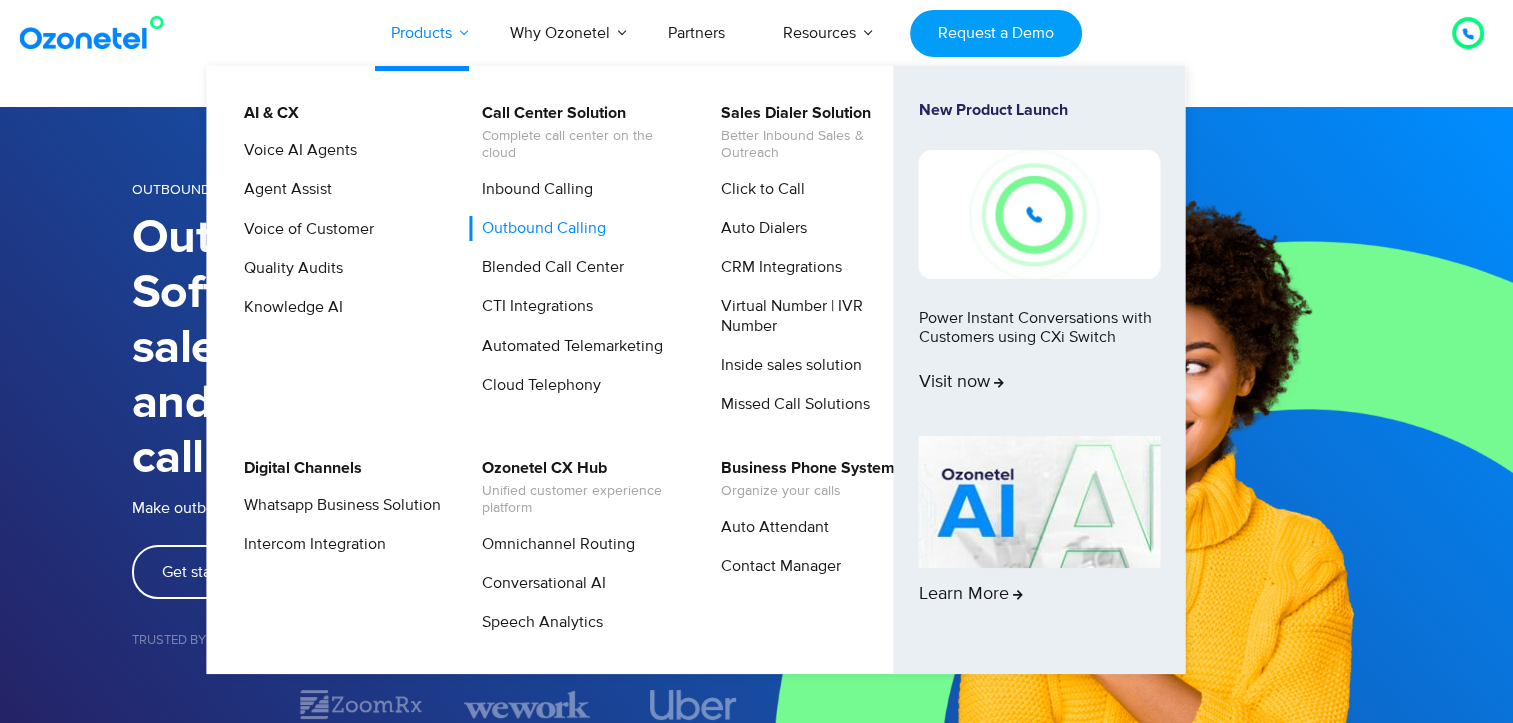 click on "Products" at bounding box center (421, 33) 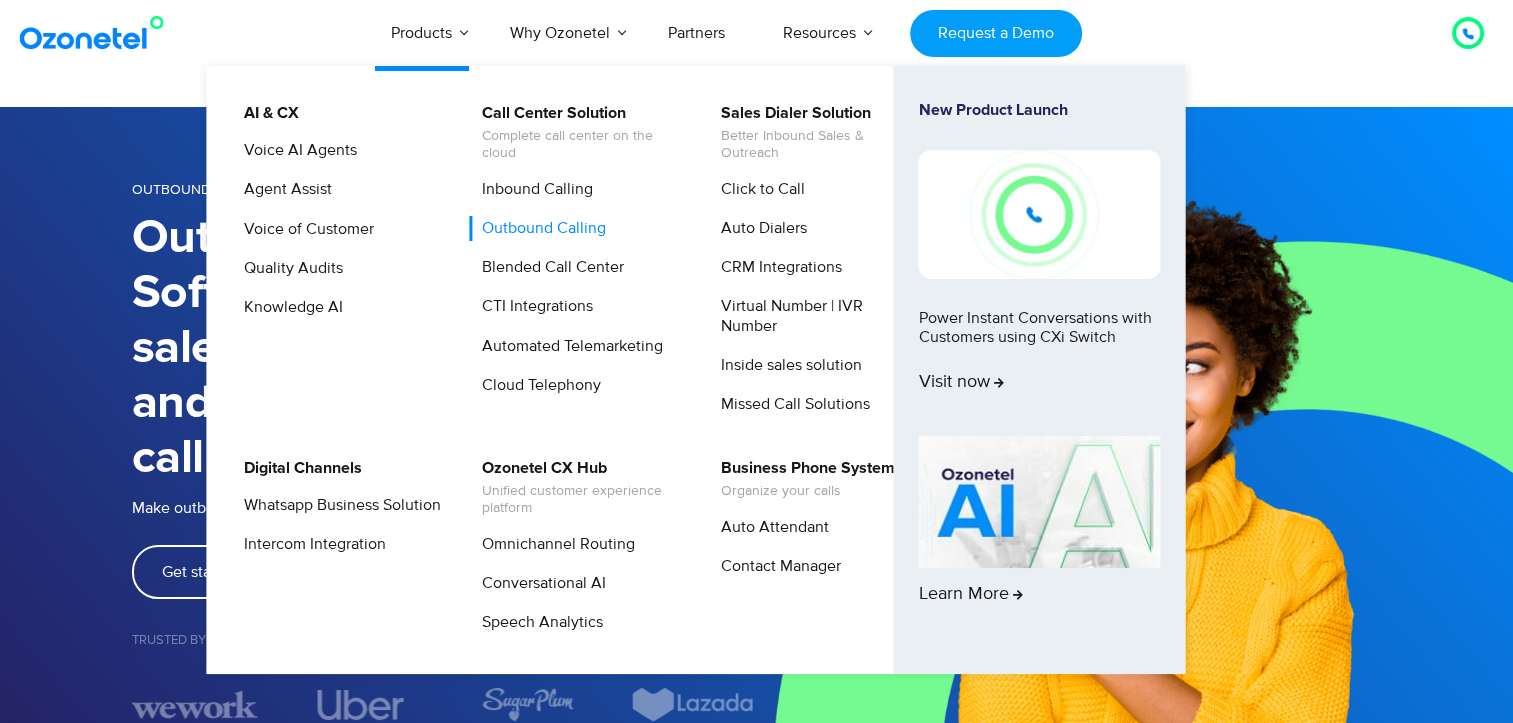 click on "Sales Dialer Solution  Better Inbound Sales & Outreach
Click to Call
Auto Dialers
CRM Integrations
Virtual Number | IVR Number
Inside sales solution
Missed Call Solutions" at bounding box center (827, 266) 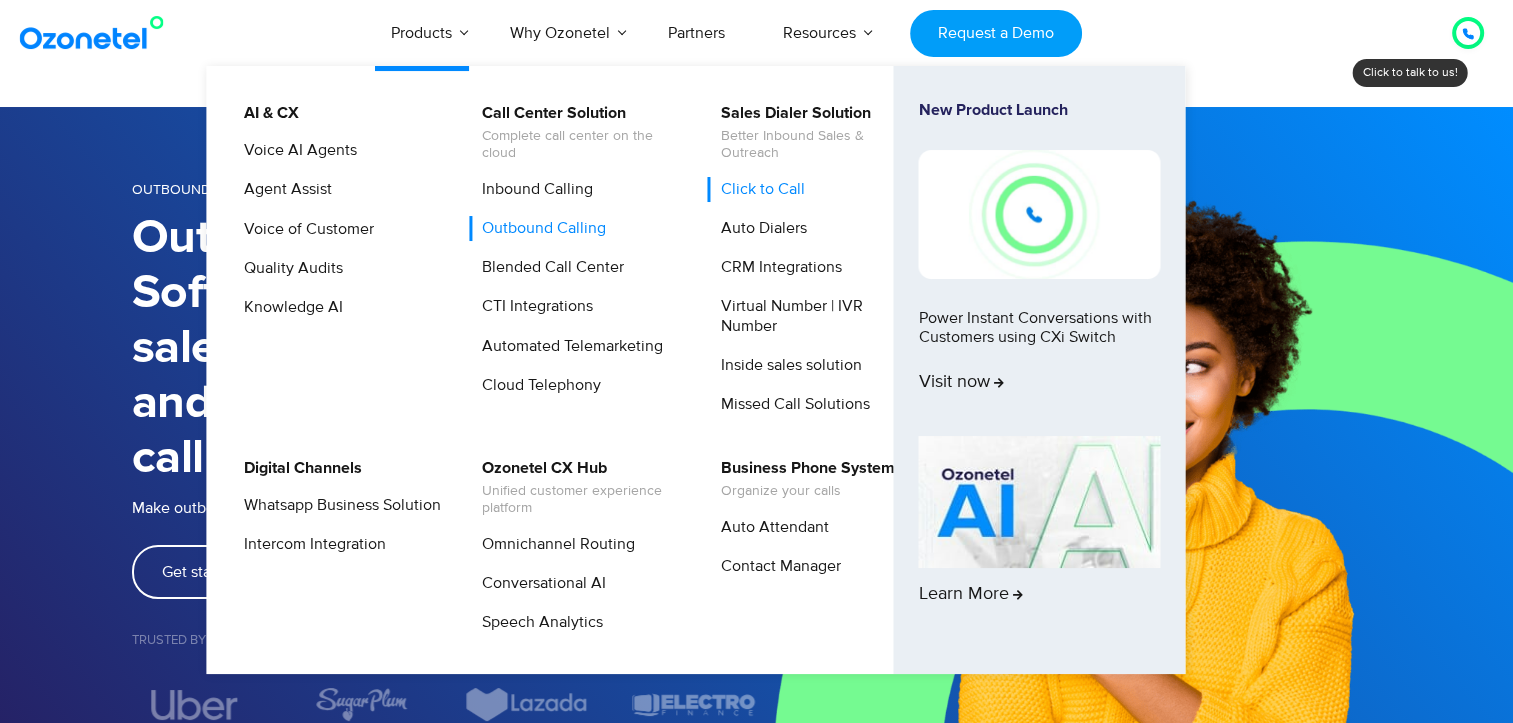 click on "Click to Call" at bounding box center (758, 189) 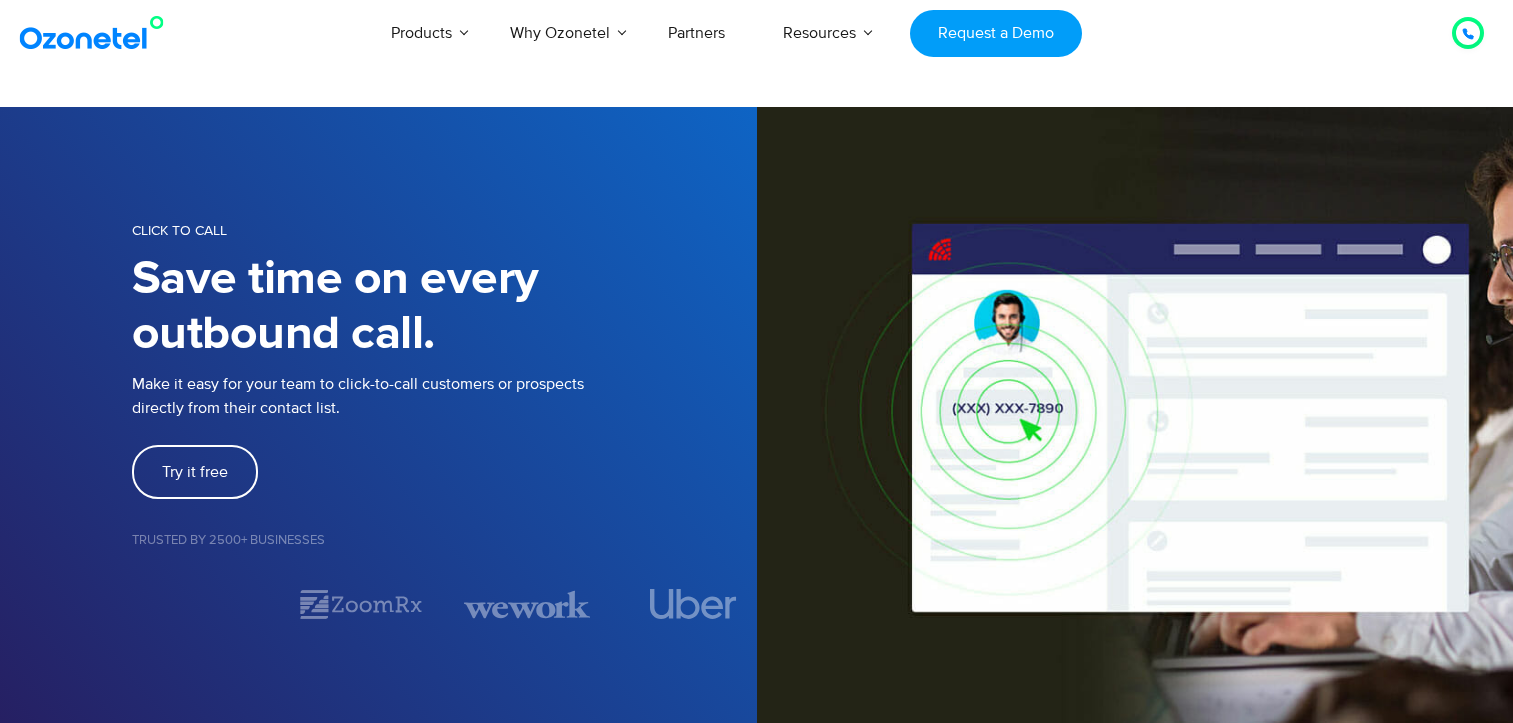 scroll, scrollTop: 0, scrollLeft: 0, axis: both 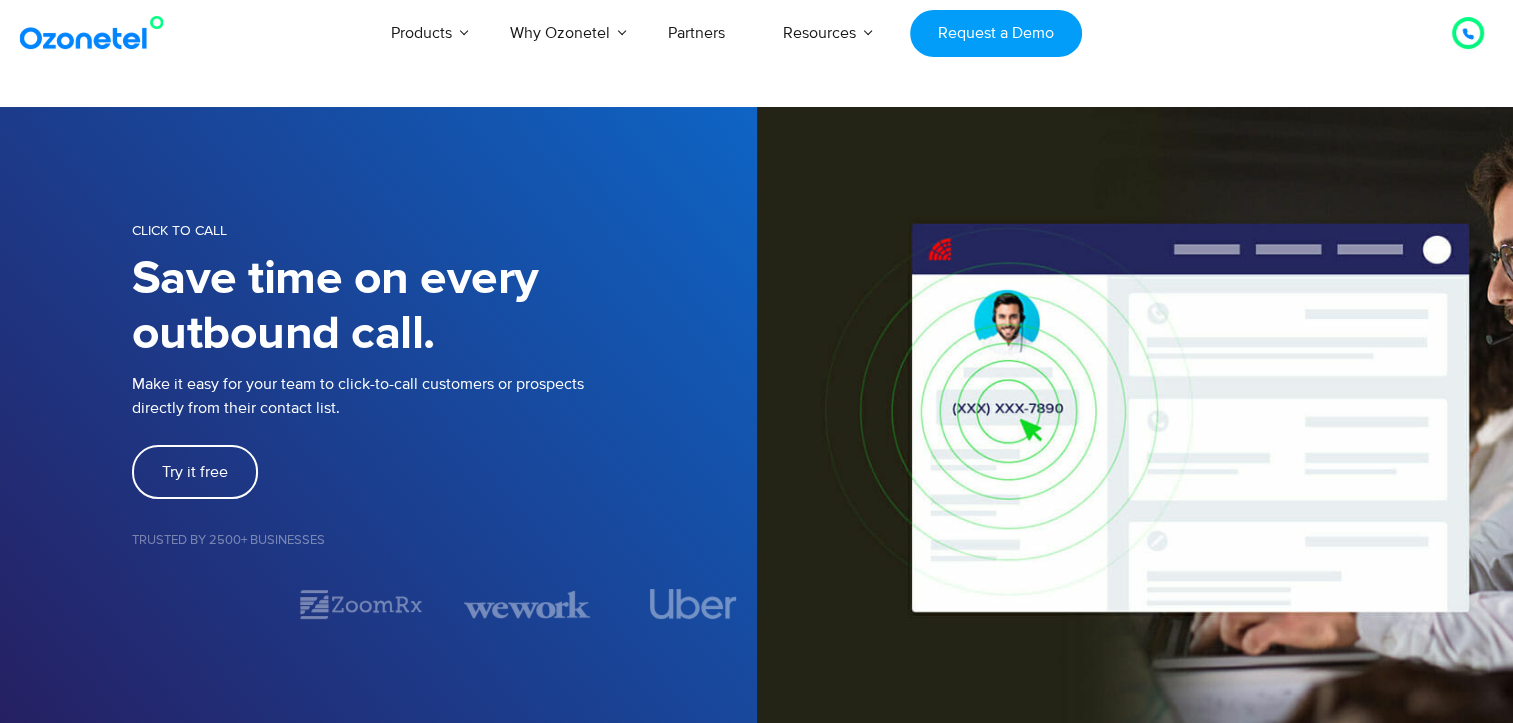click at bounding box center (1468, 33) 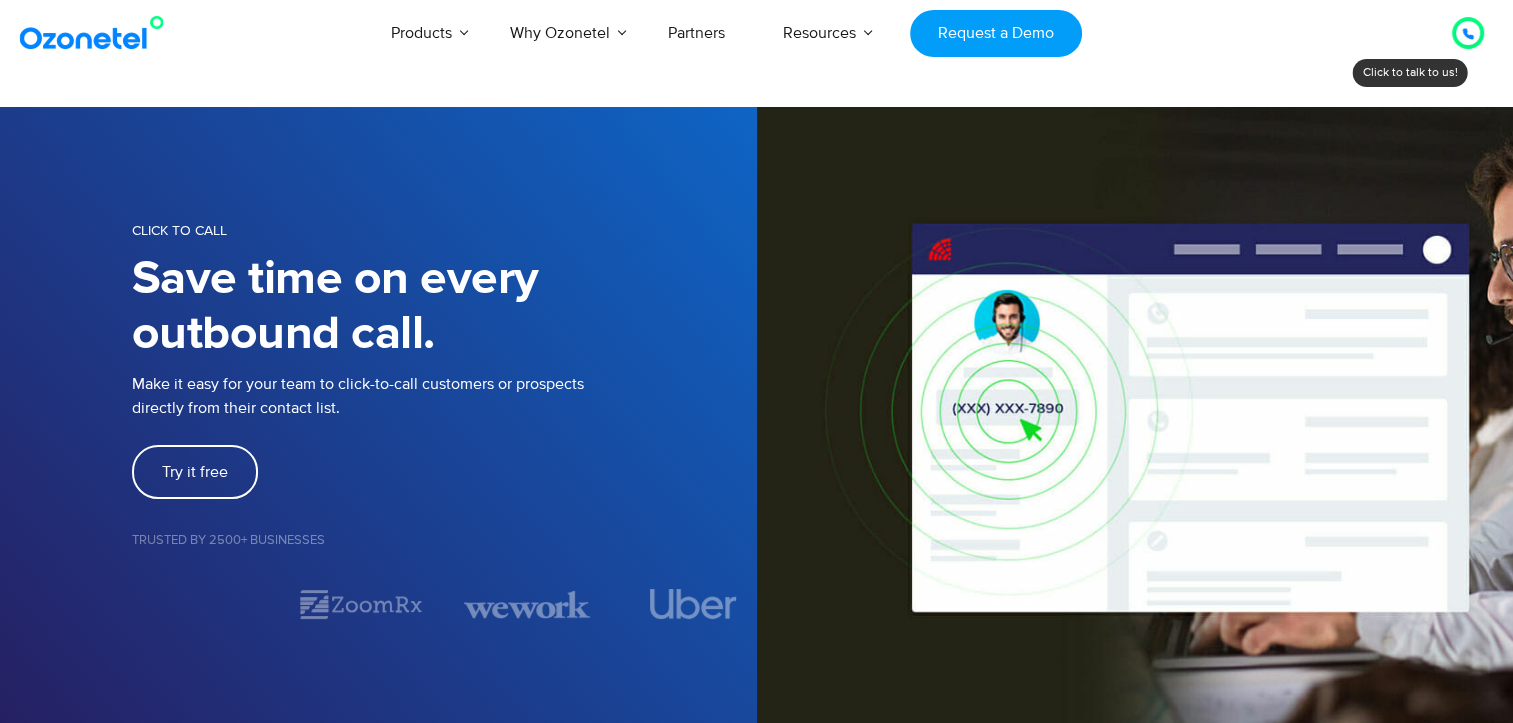 click at bounding box center (1468, 33) 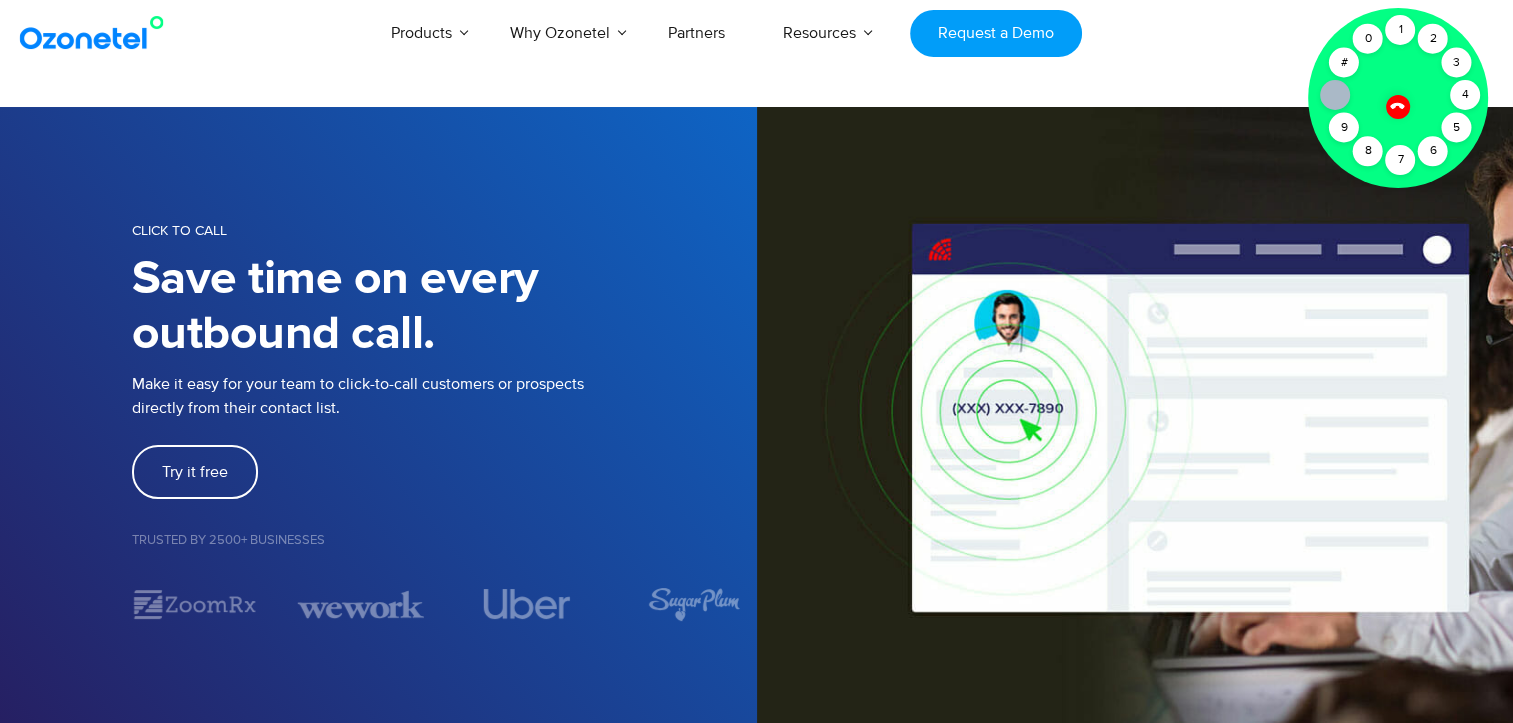 click on "Products
AI & CX
Voice AI Agents
Agent Assist
Voice of Customer
Quality Audits
Knowledge AI
Call Center Solution Complete call center on the cloud
Inbound Calling
Outbound Calling
Blended Call Center
CTI Integrations
Automated Telemarketing
Cloud Telephony
Sales Dialer Solution  Better Inbound Sales & Outreach
Click to Call
Auto Dialers
CRM Integrations
Virtual Number | IVR Number
Inside sales solution
Missed Call Solutions
Digital Channels
Whatsapp Business Solution
Intercom Integration
Ozonetel CX Hub Unified customer experience platform
Omnichannel Routing
Conversational AI
Speech Analytics
Business Phone System Organize your calls
Auto Attendant
Contact Manager
New Product Launch Power Instant Conversations with Customers using CXi Switch Visit now Learn More
Why Ozonetel
Industry Solutions For" at bounding box center [880, 33] 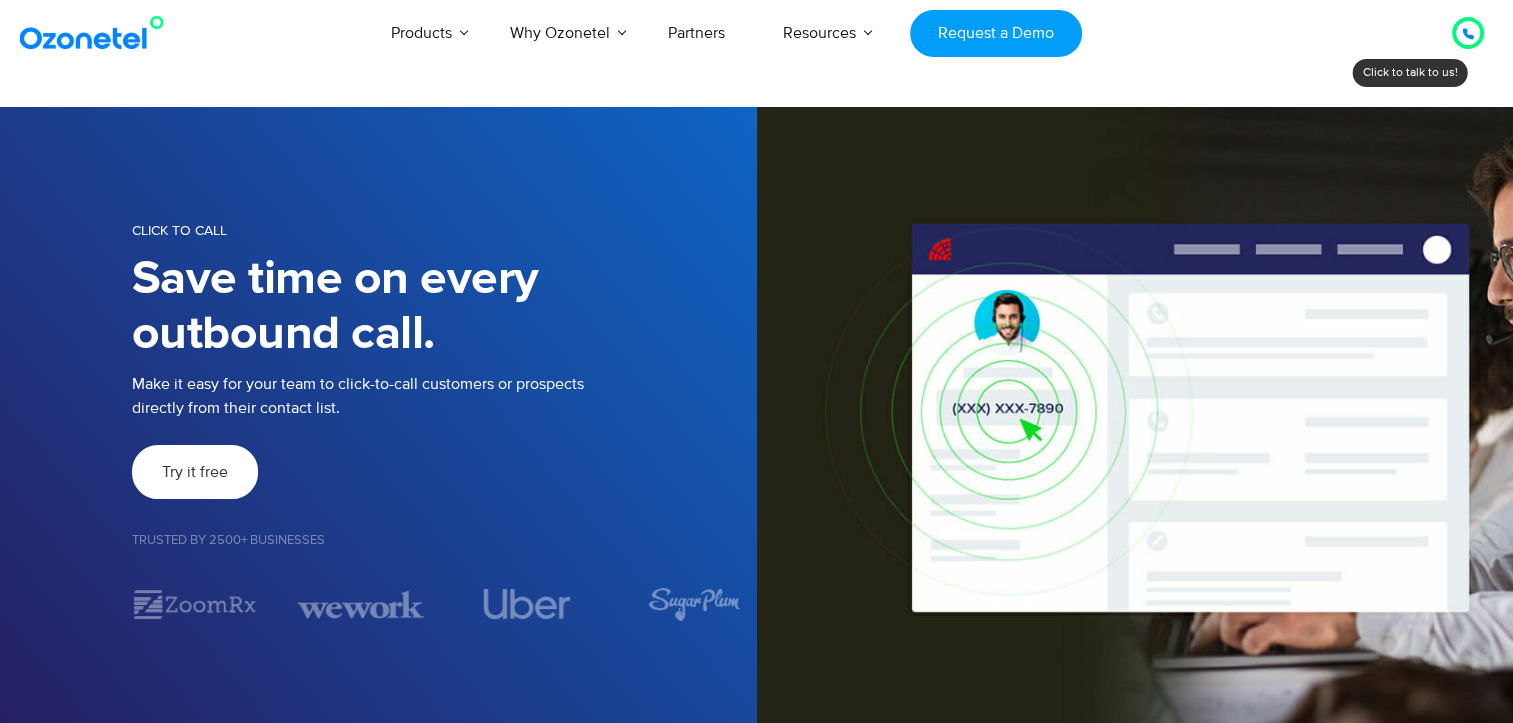 click on "Try it free" at bounding box center [195, 472] 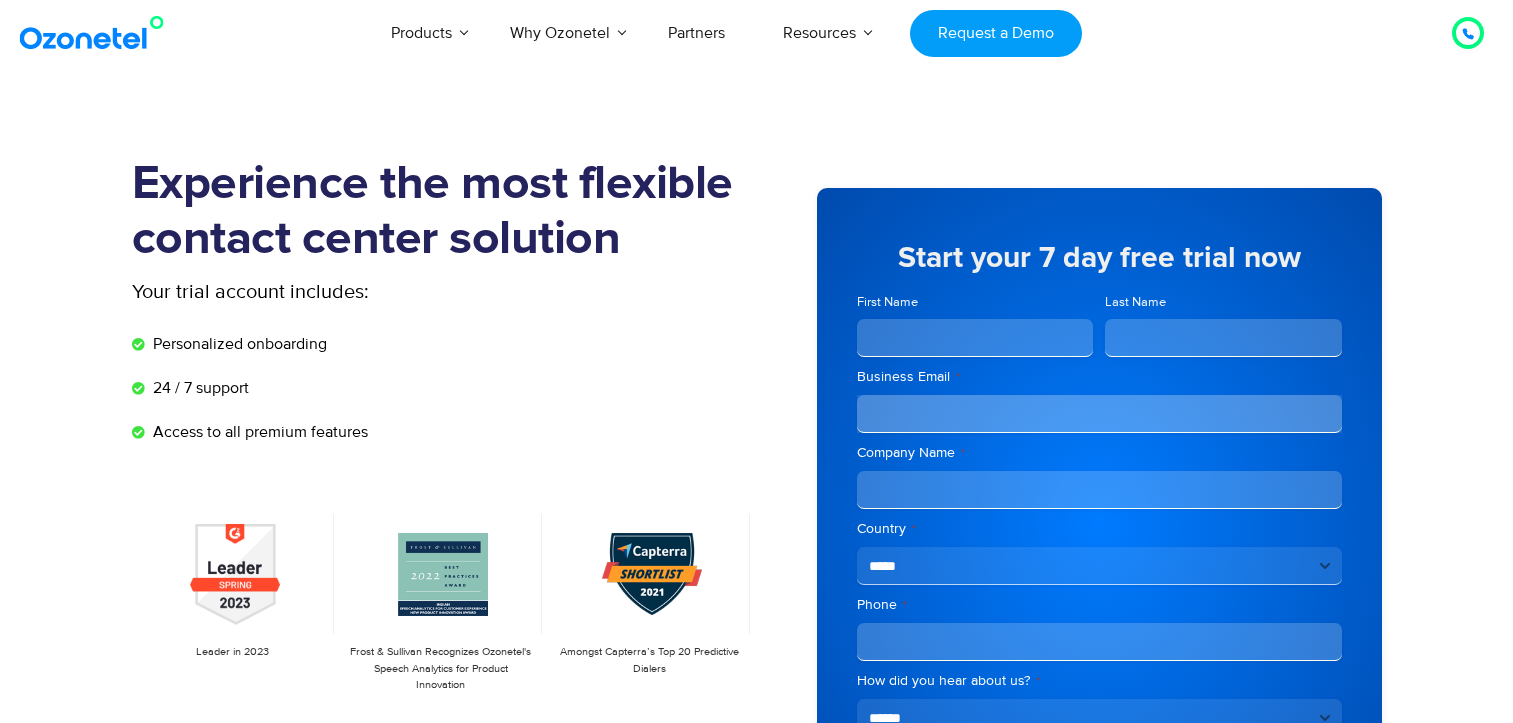 scroll, scrollTop: 0, scrollLeft: 0, axis: both 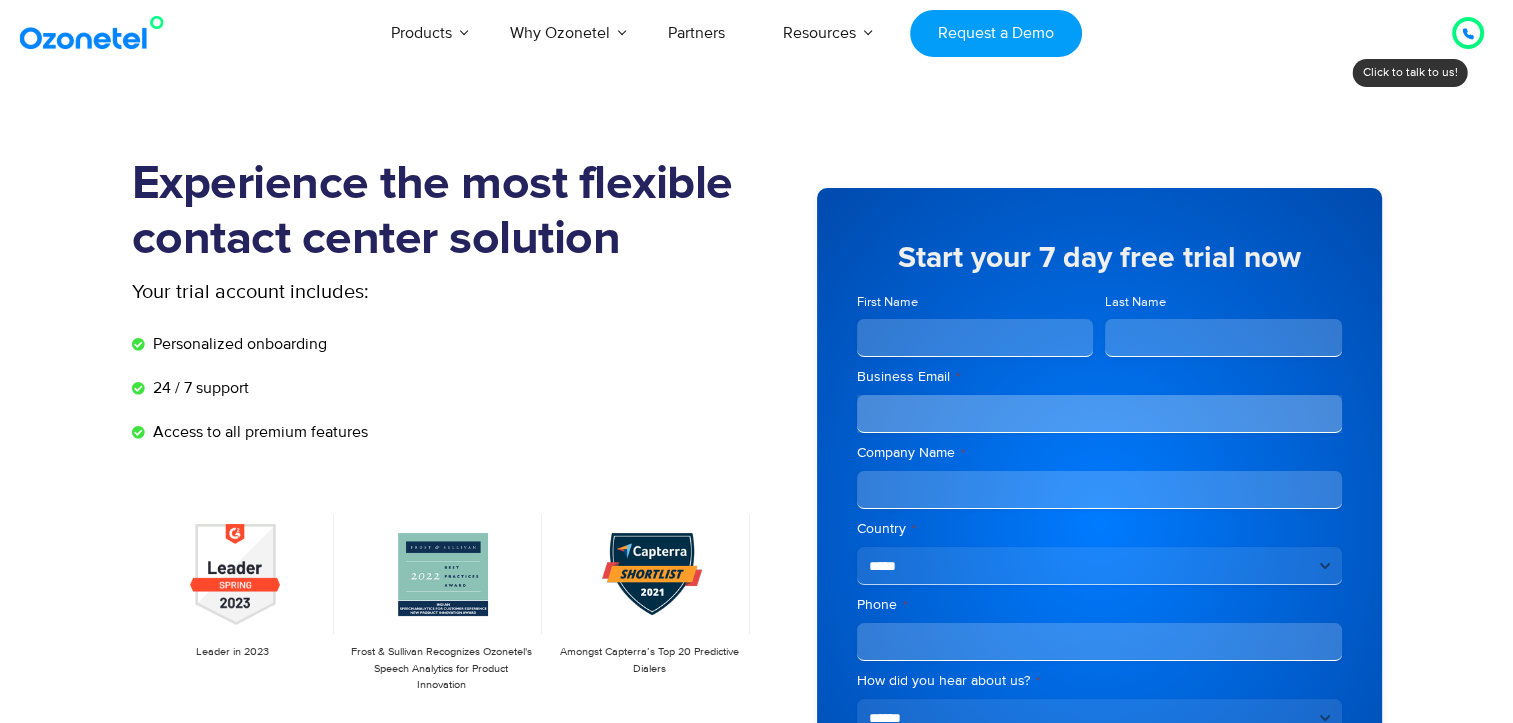click on "First Name" at bounding box center (975, 338) 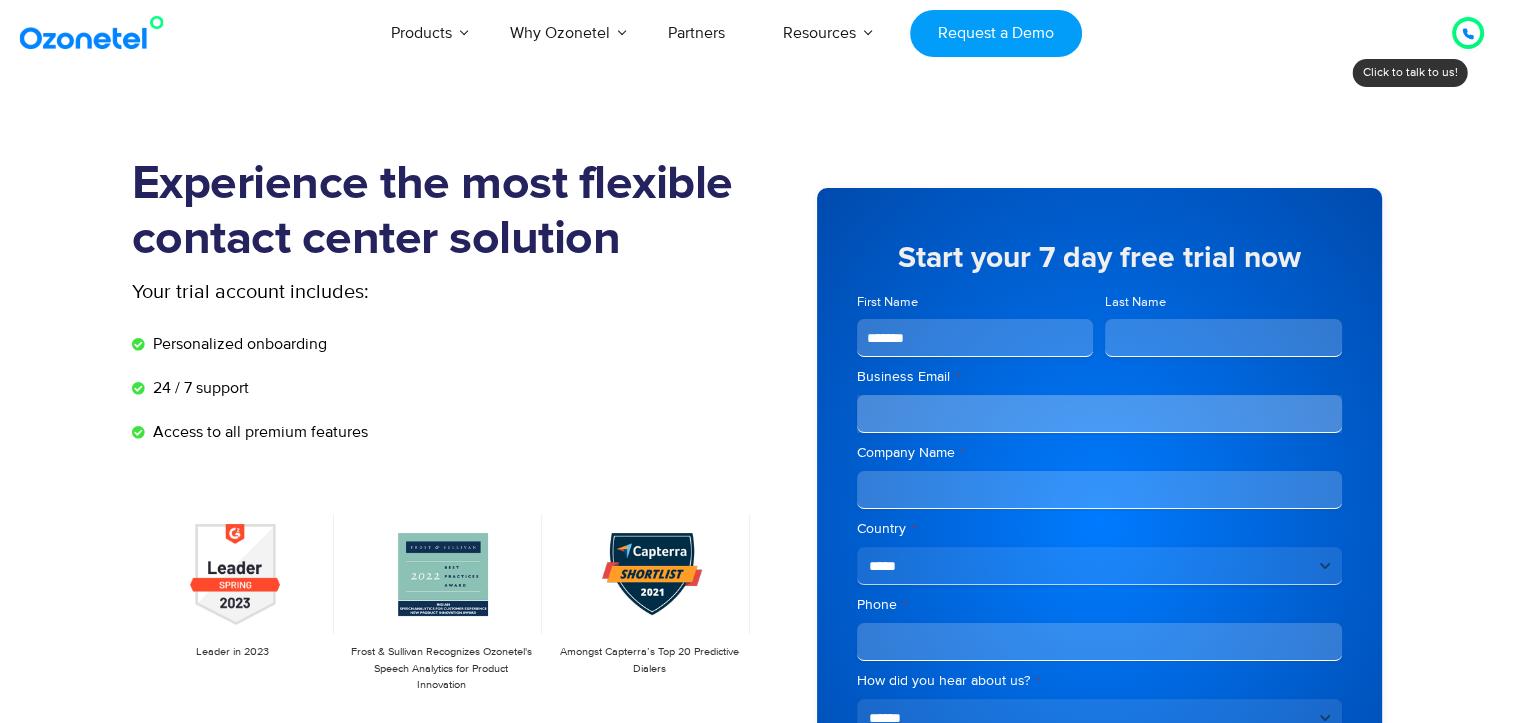 type on "*****" 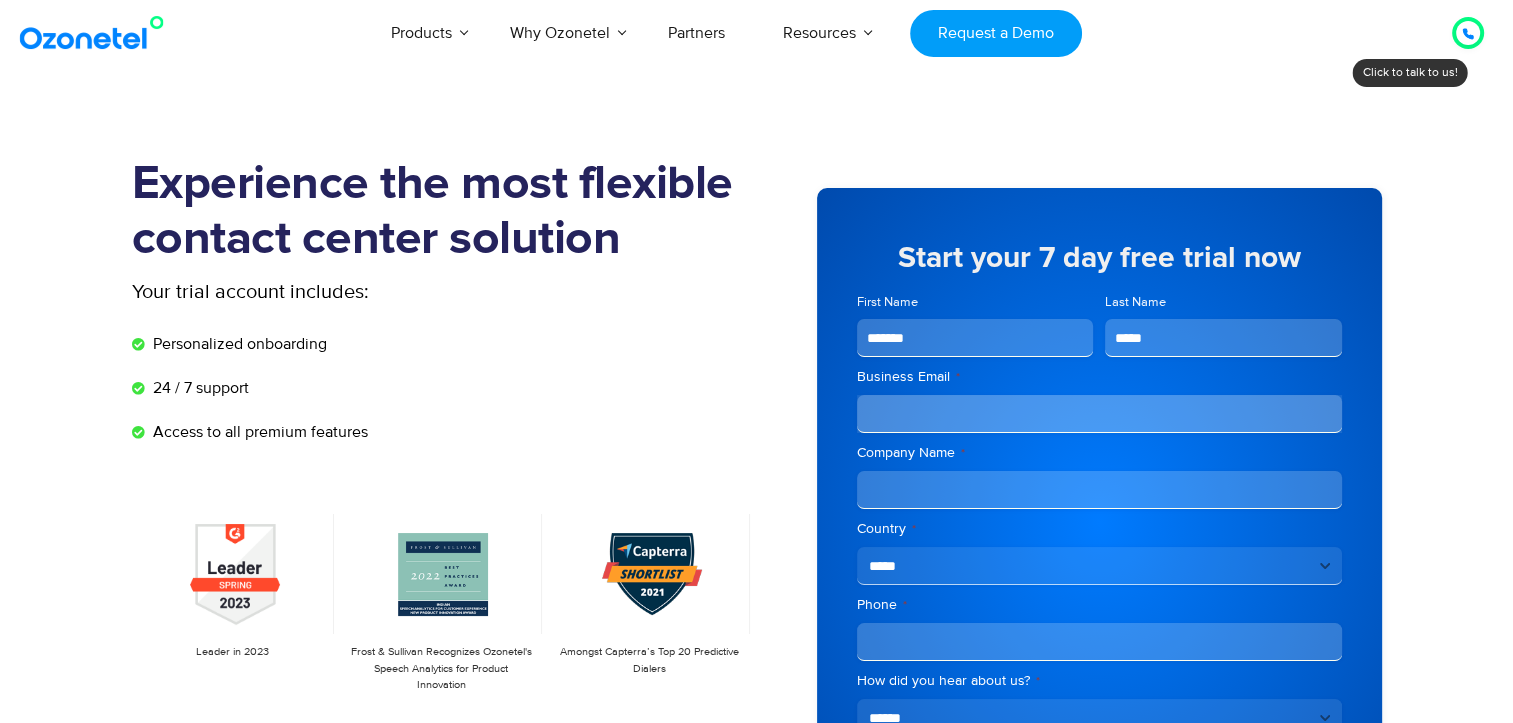 type on "**********" 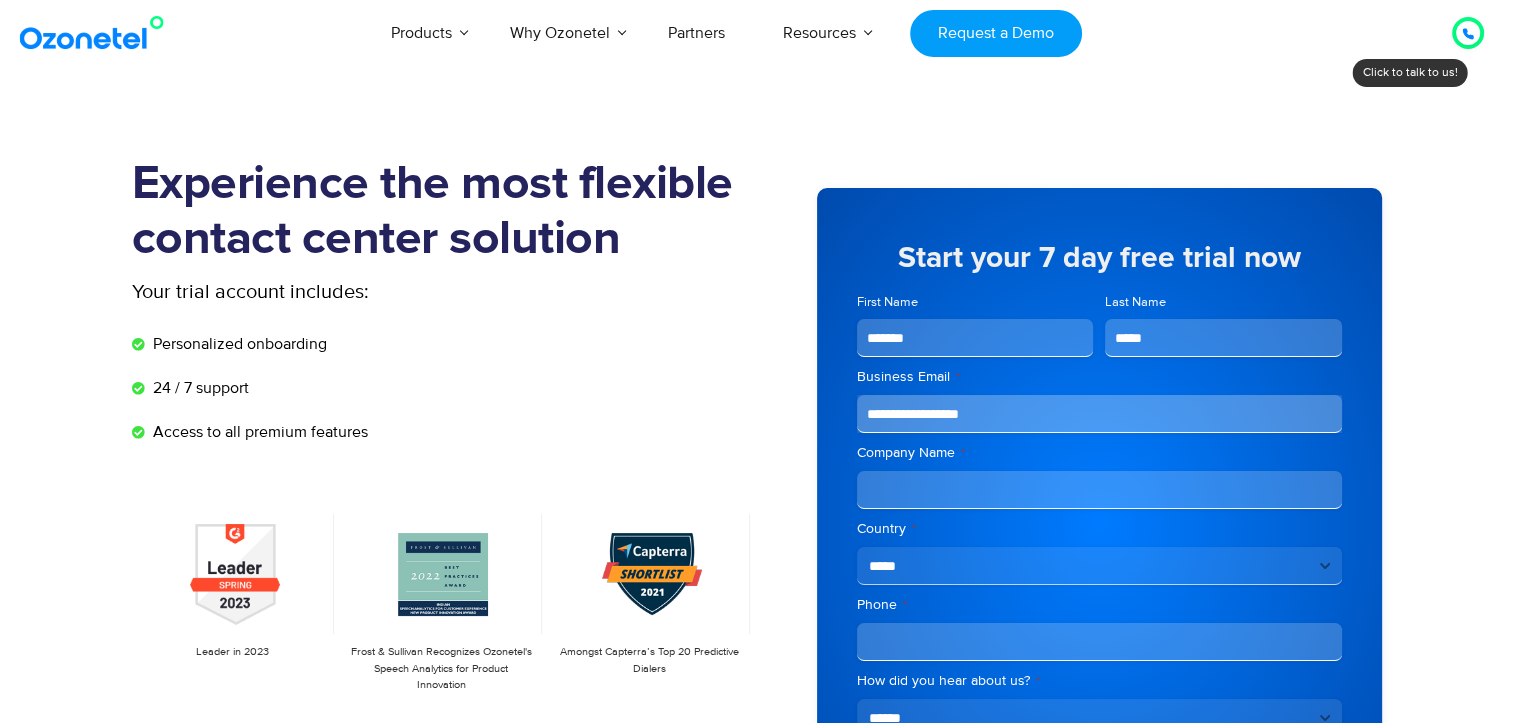 click on "Company Name *" at bounding box center [1099, 490] 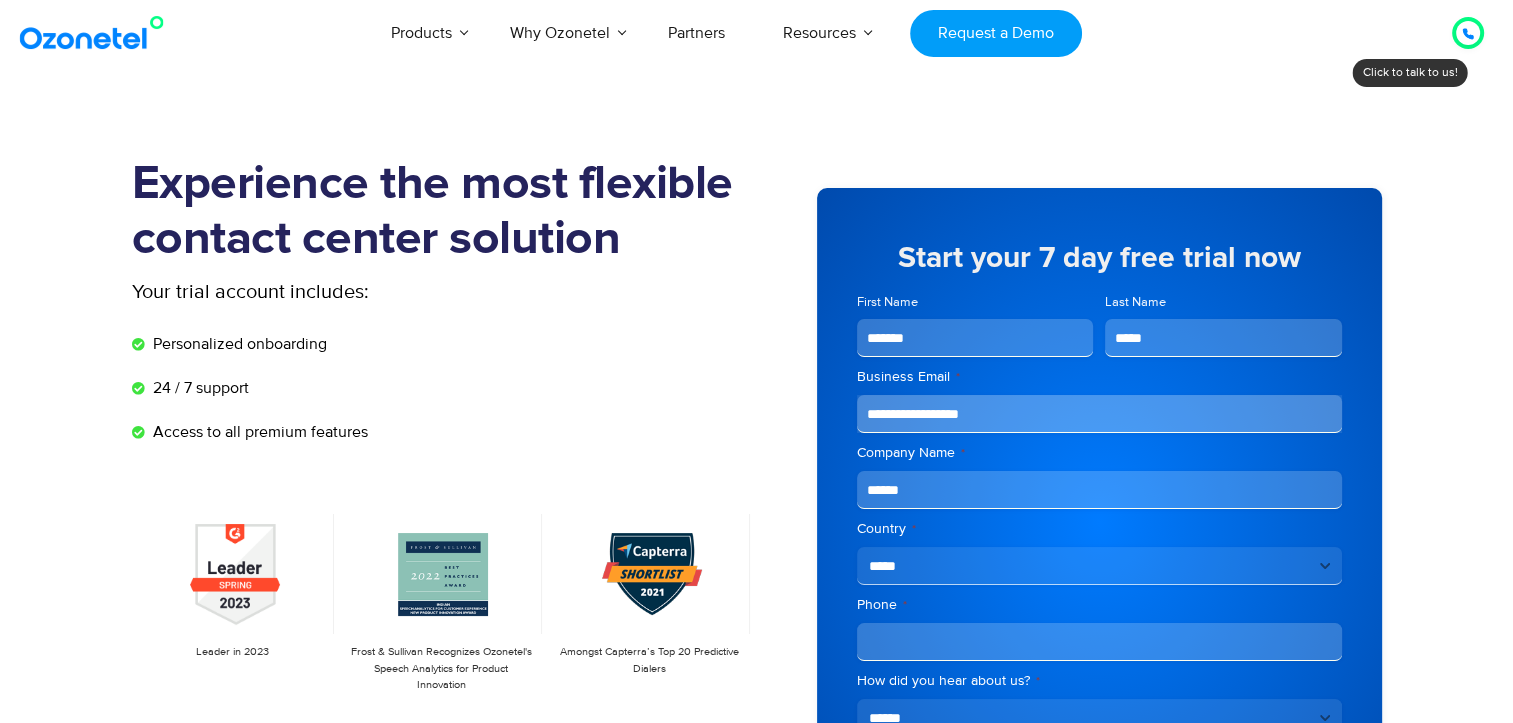 type on "*********" 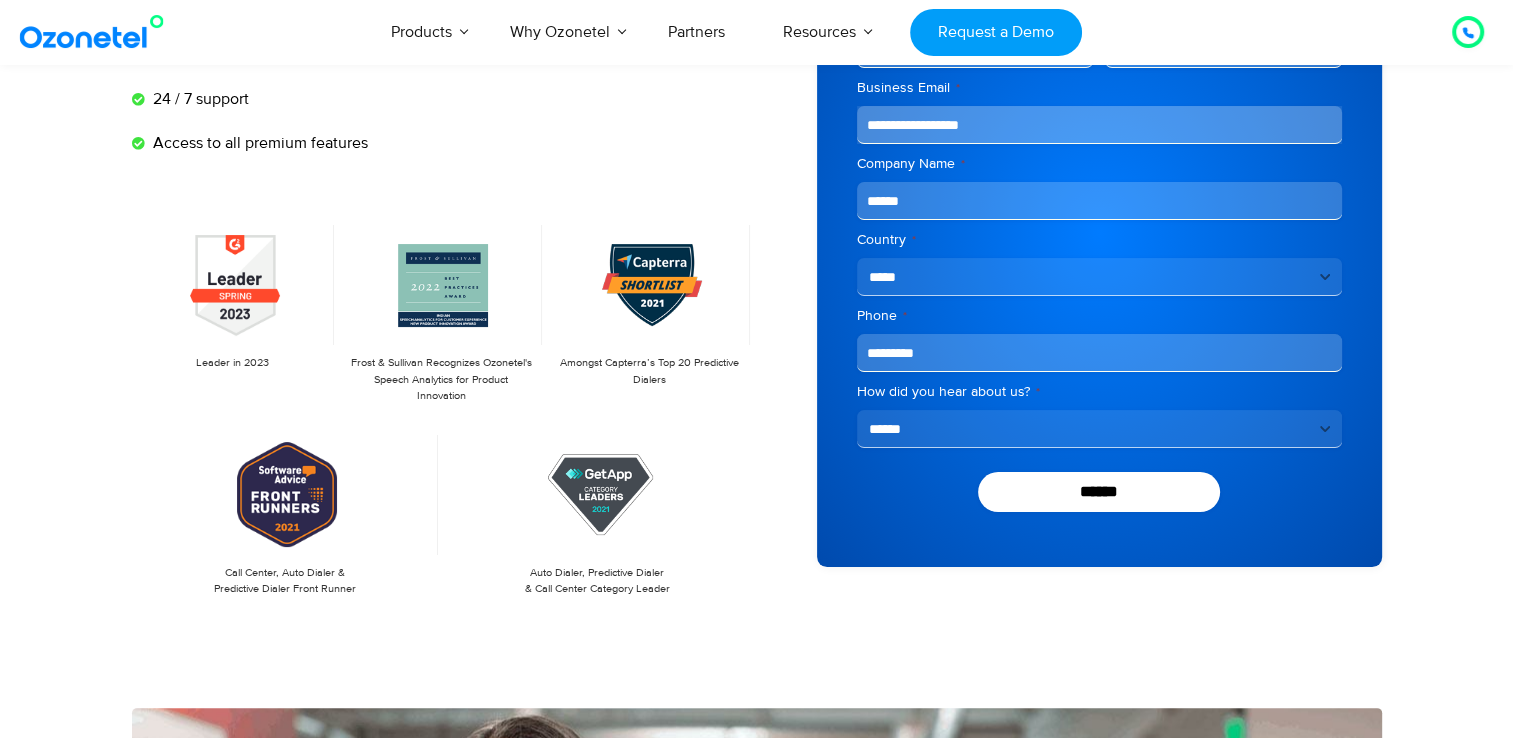 scroll, scrollTop: 300, scrollLeft: 0, axis: vertical 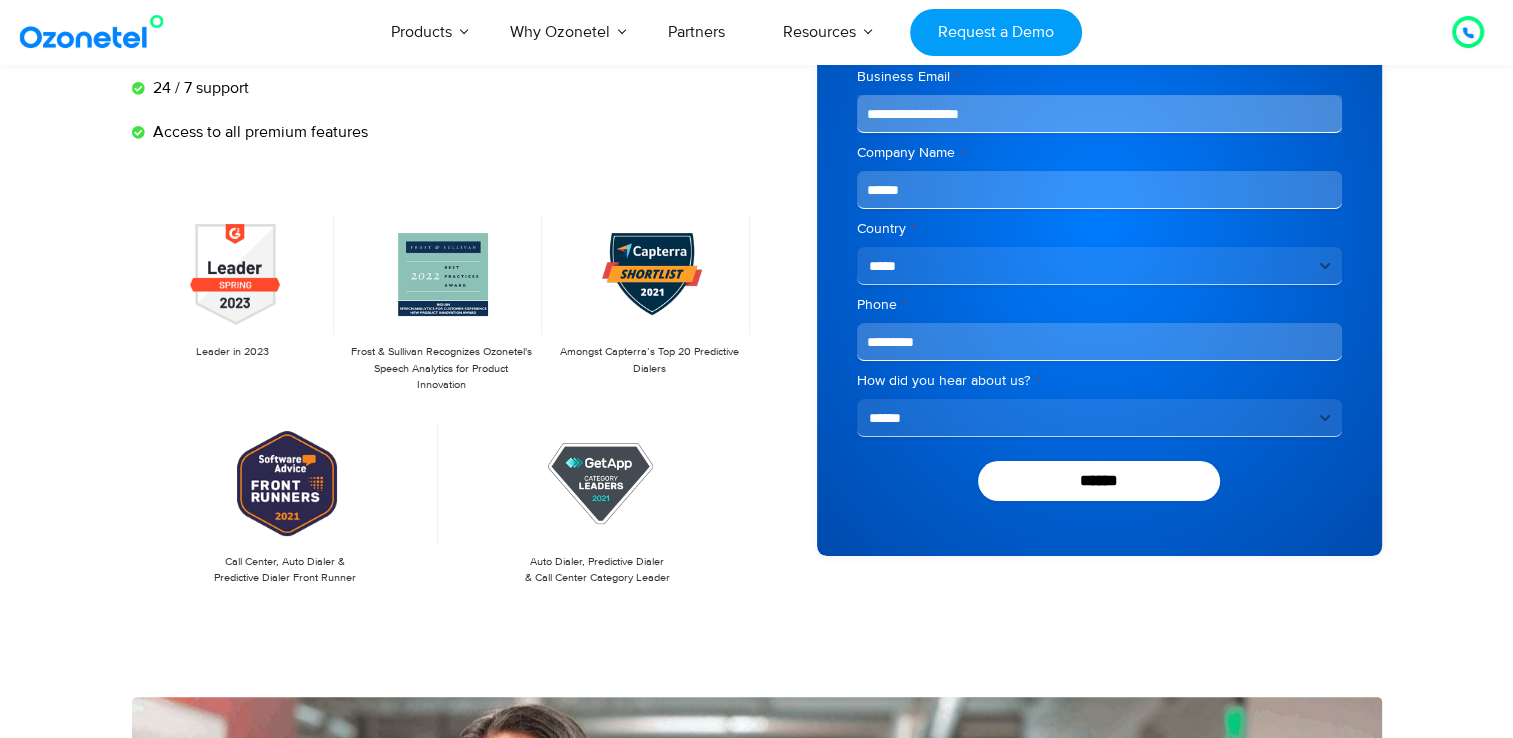click on "**********" at bounding box center (1099, 418) 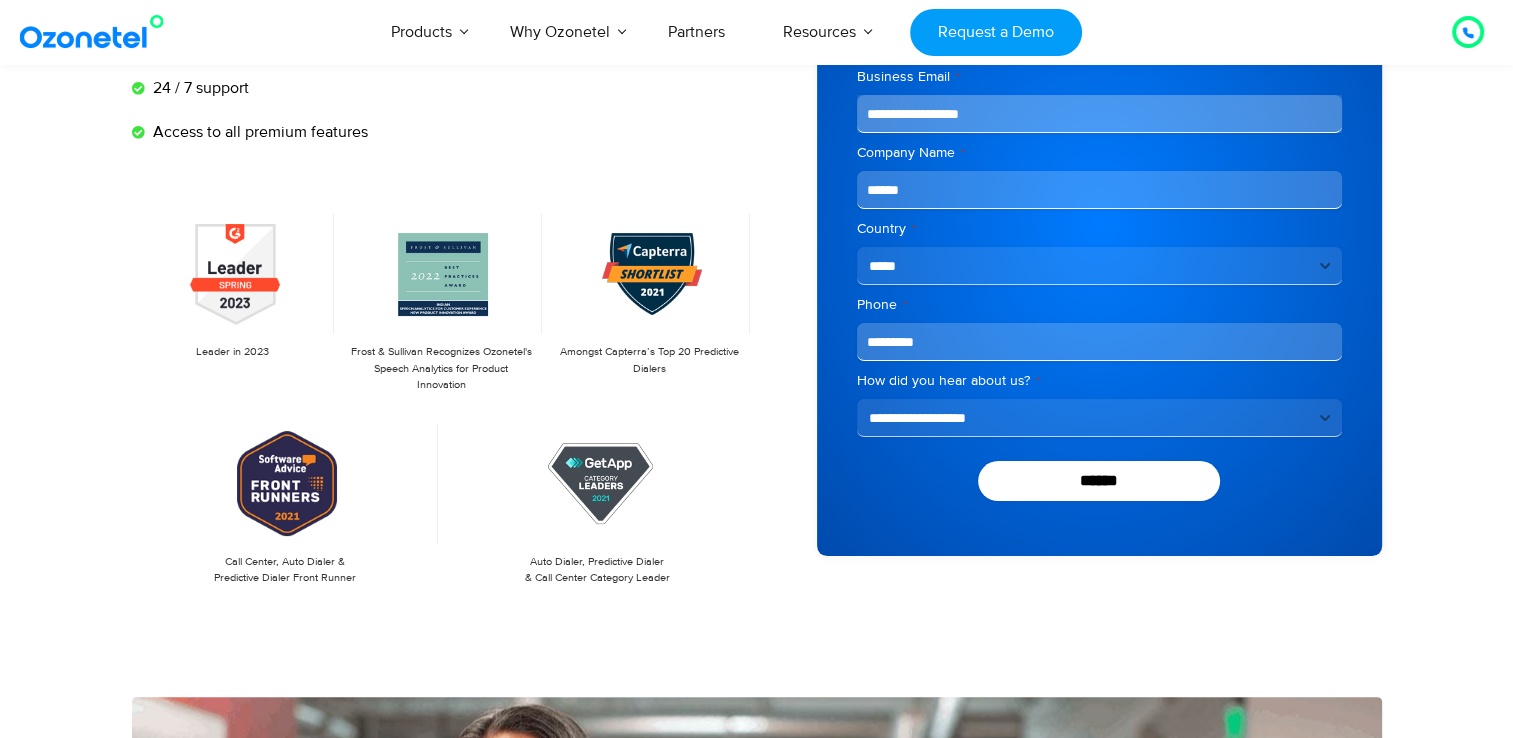 click on "**********" at bounding box center (1099, 418) 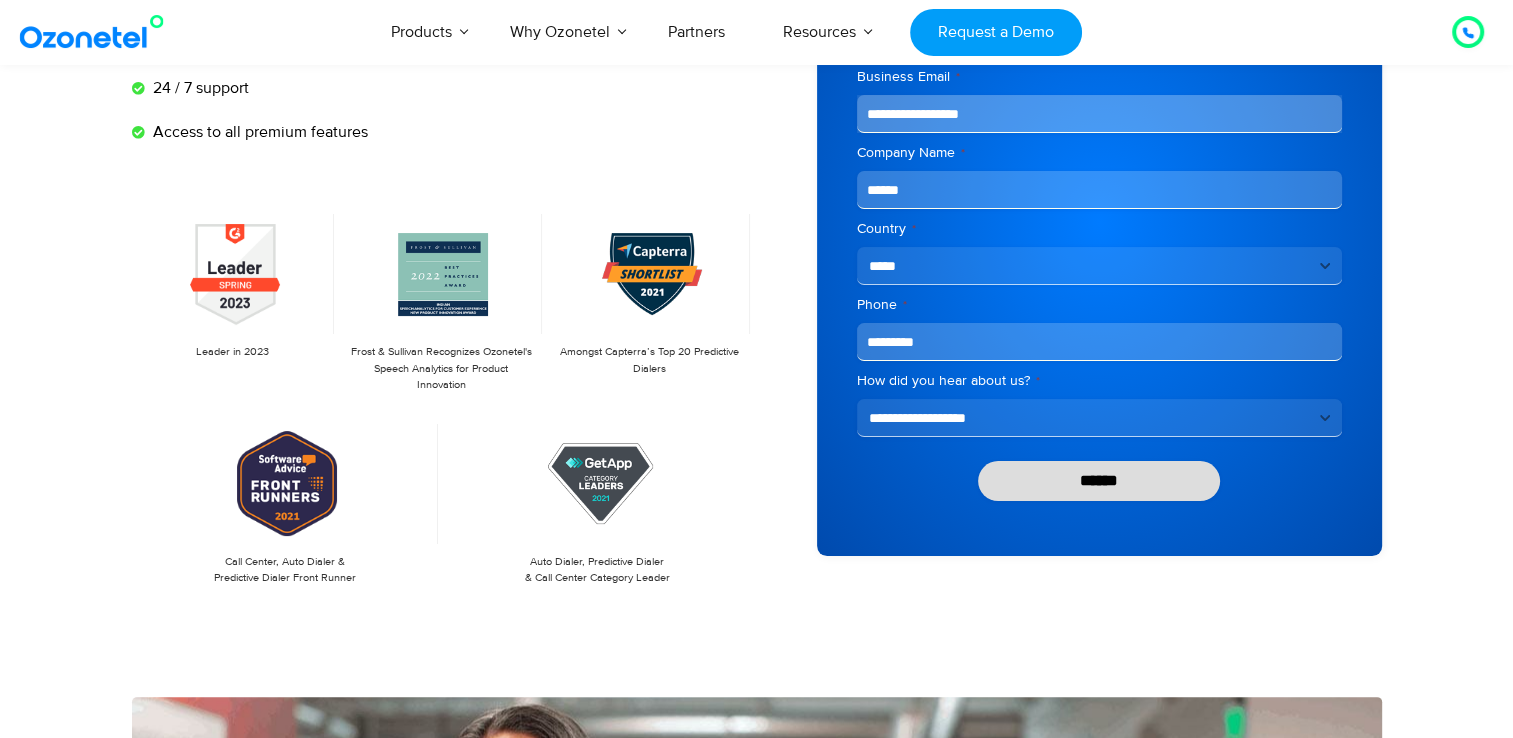 click on "******" at bounding box center (1099, 481) 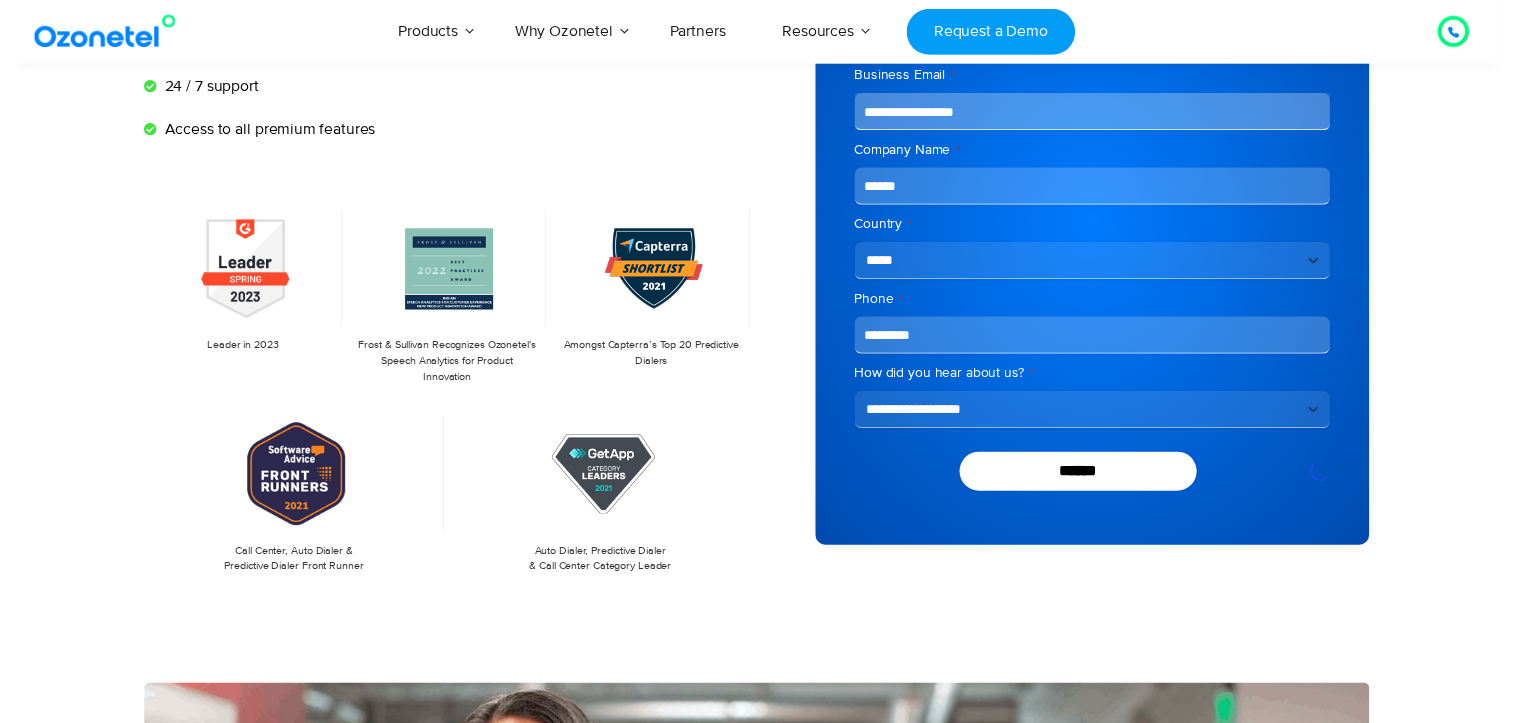 scroll, scrollTop: 100, scrollLeft: 0, axis: vertical 